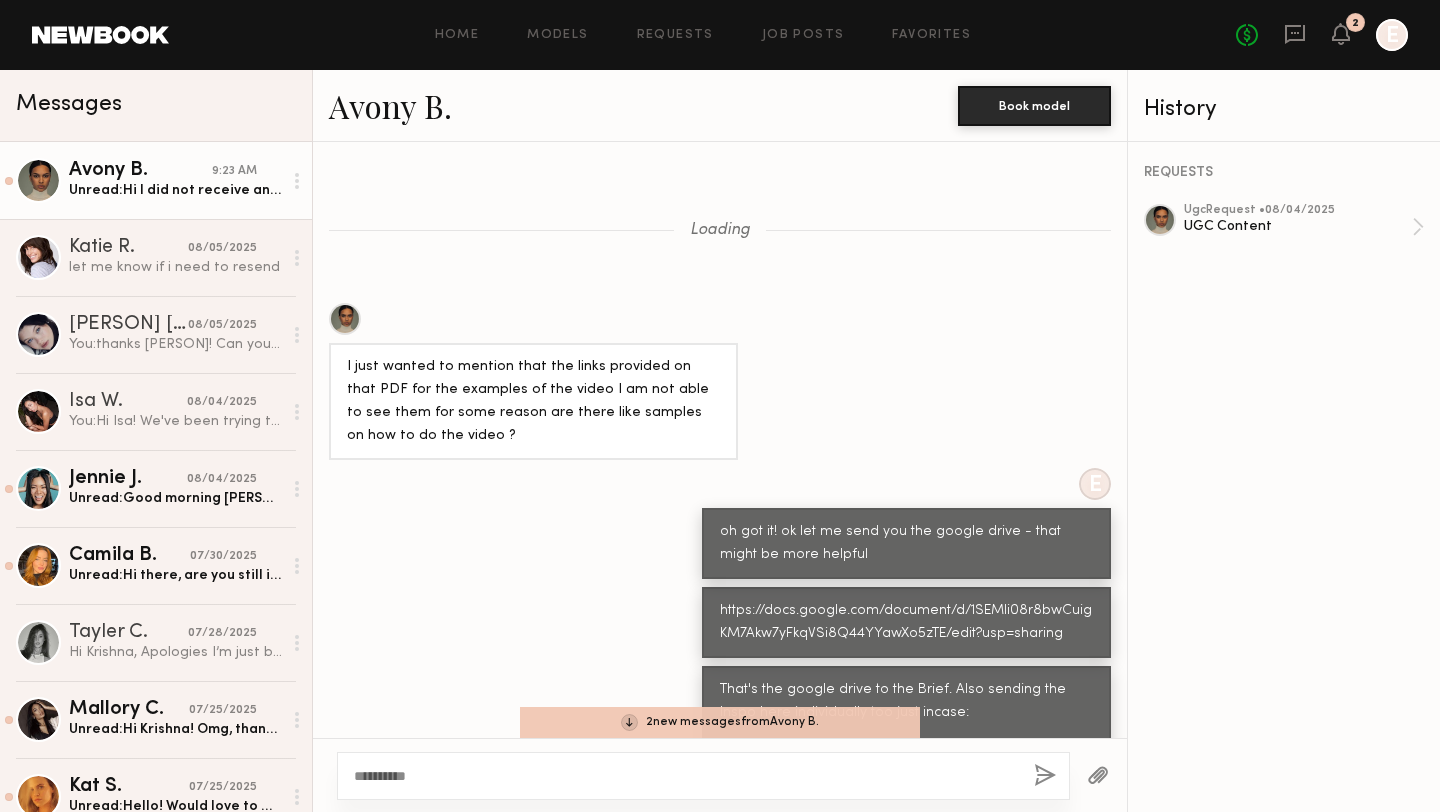 scroll, scrollTop: 0, scrollLeft: 0, axis: both 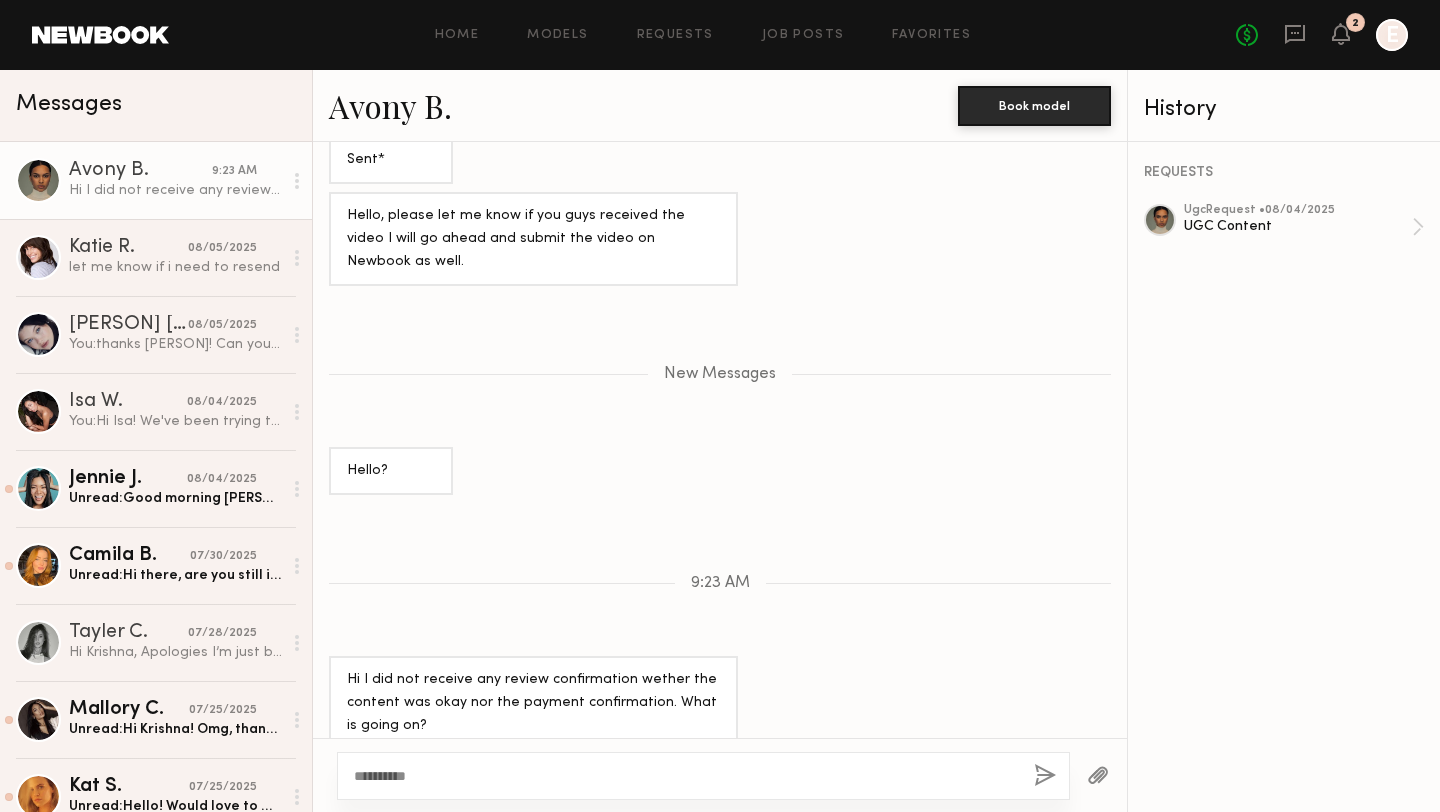 click on "*********" 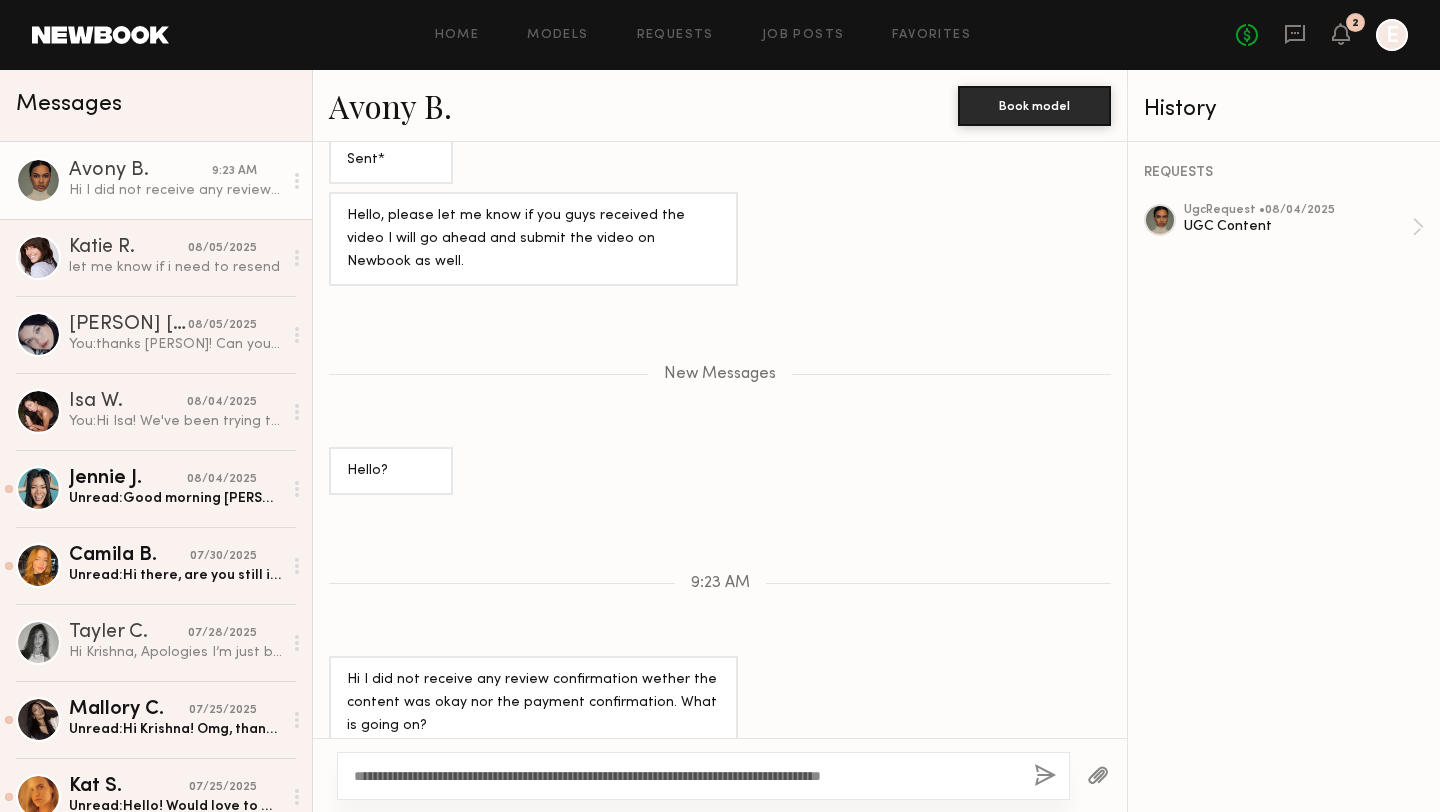 type on "**********" 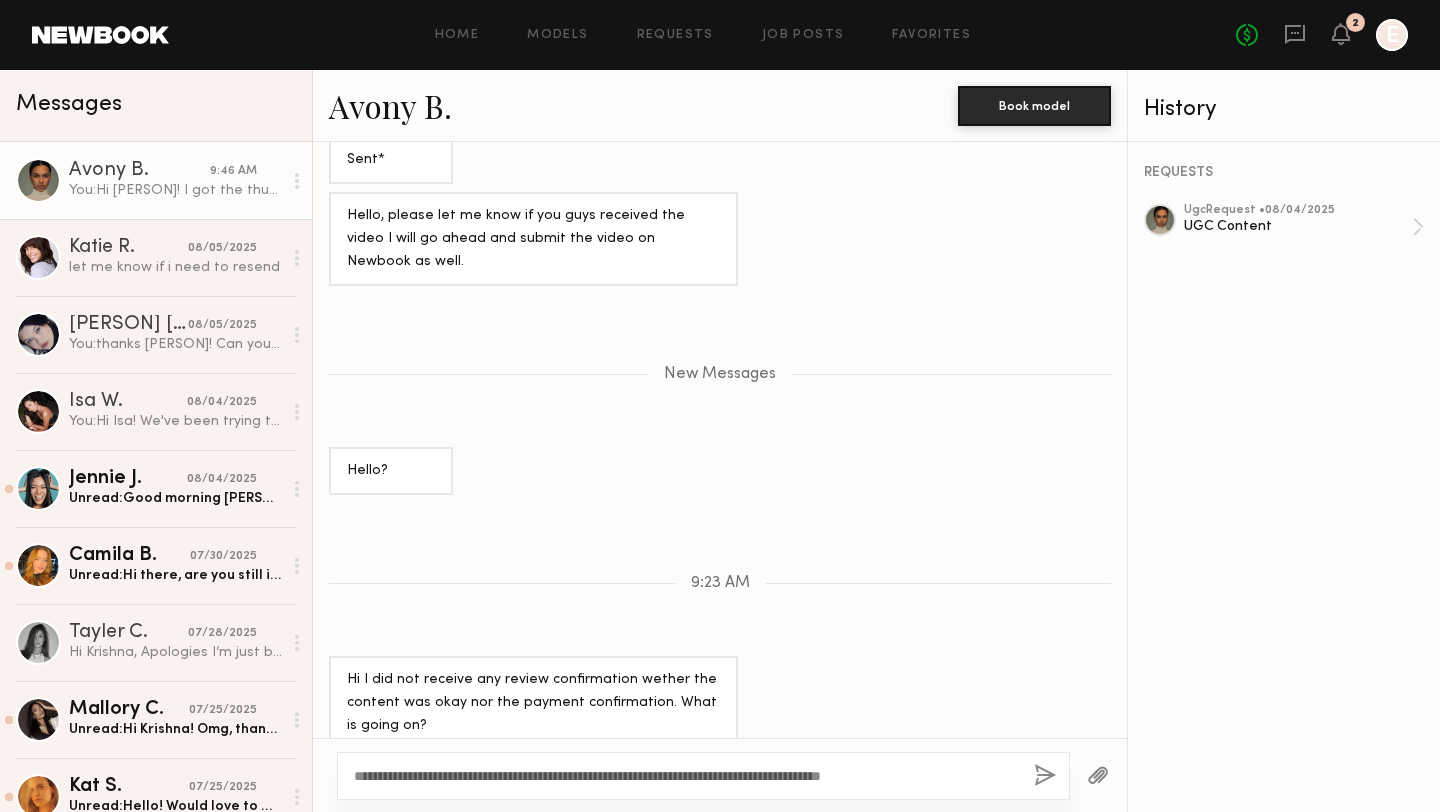 scroll, scrollTop: 1452, scrollLeft: 0, axis: vertical 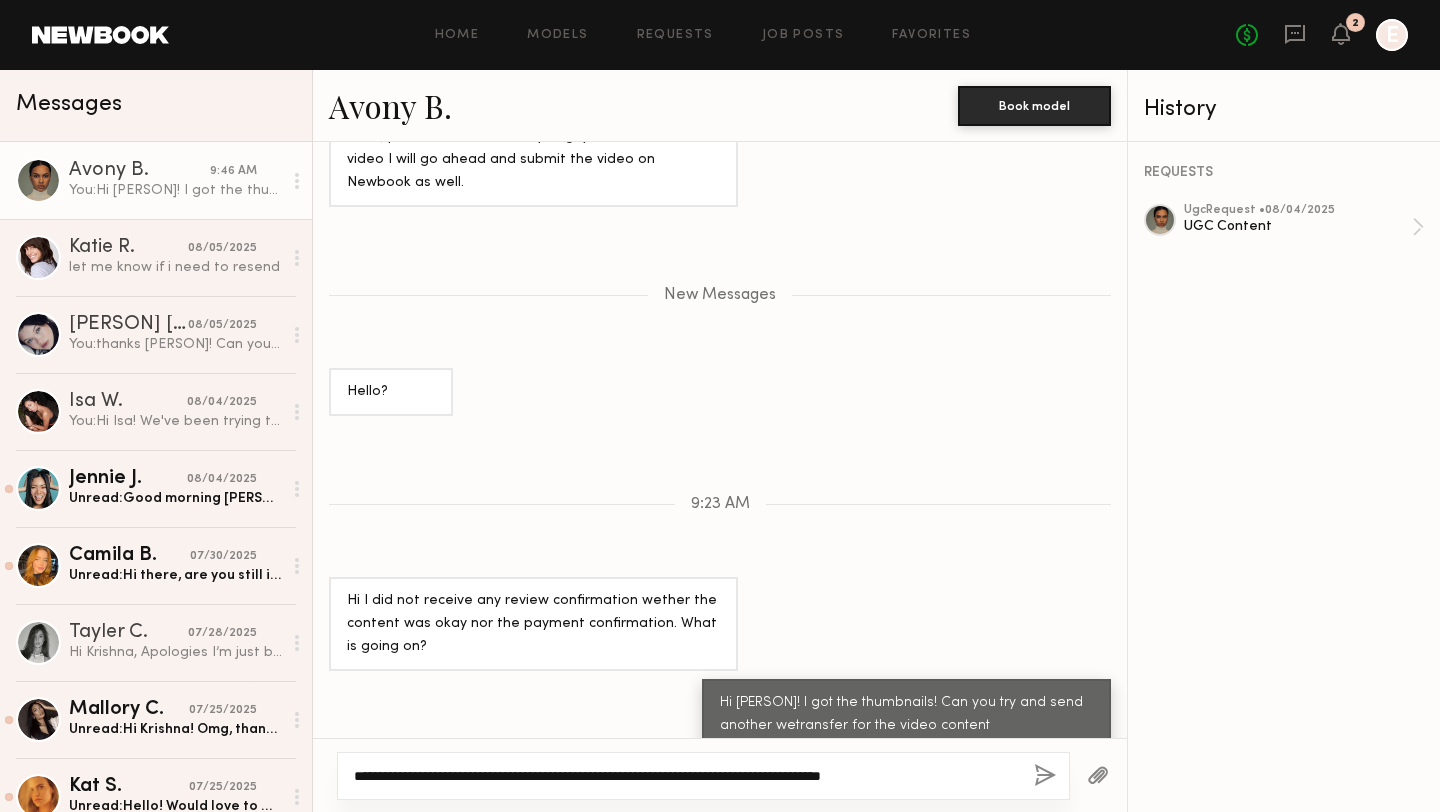click on "**********" 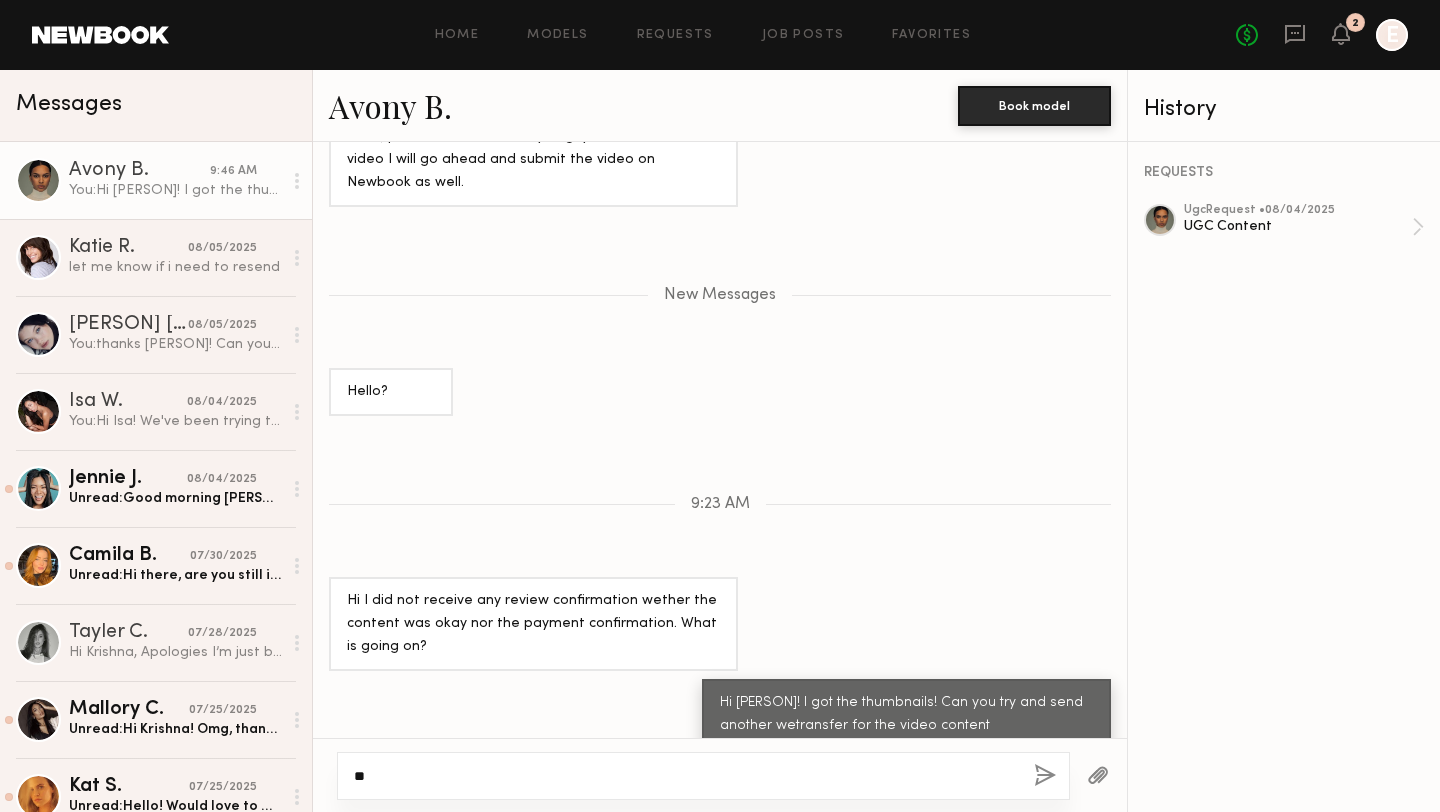 type on "*" 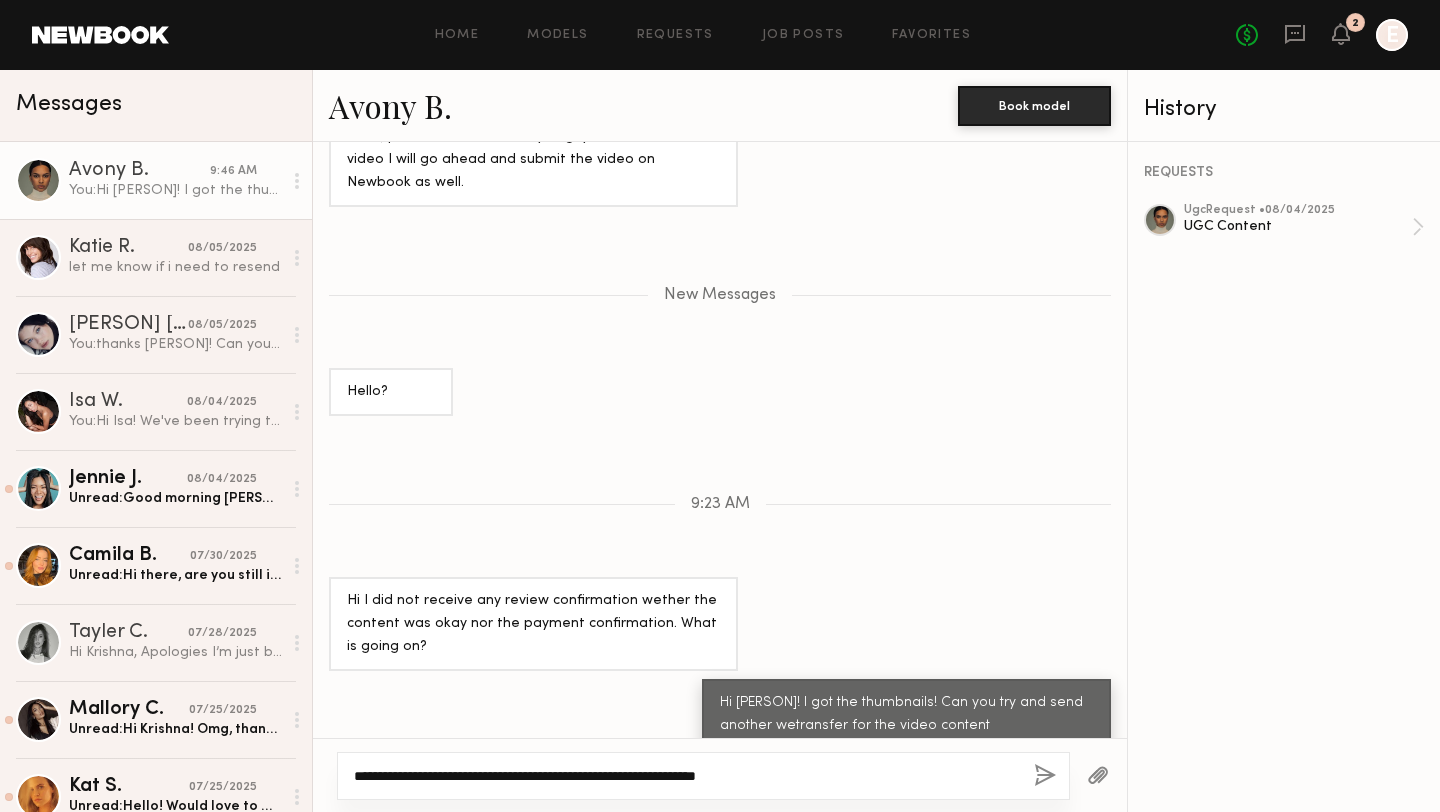 type on "**********" 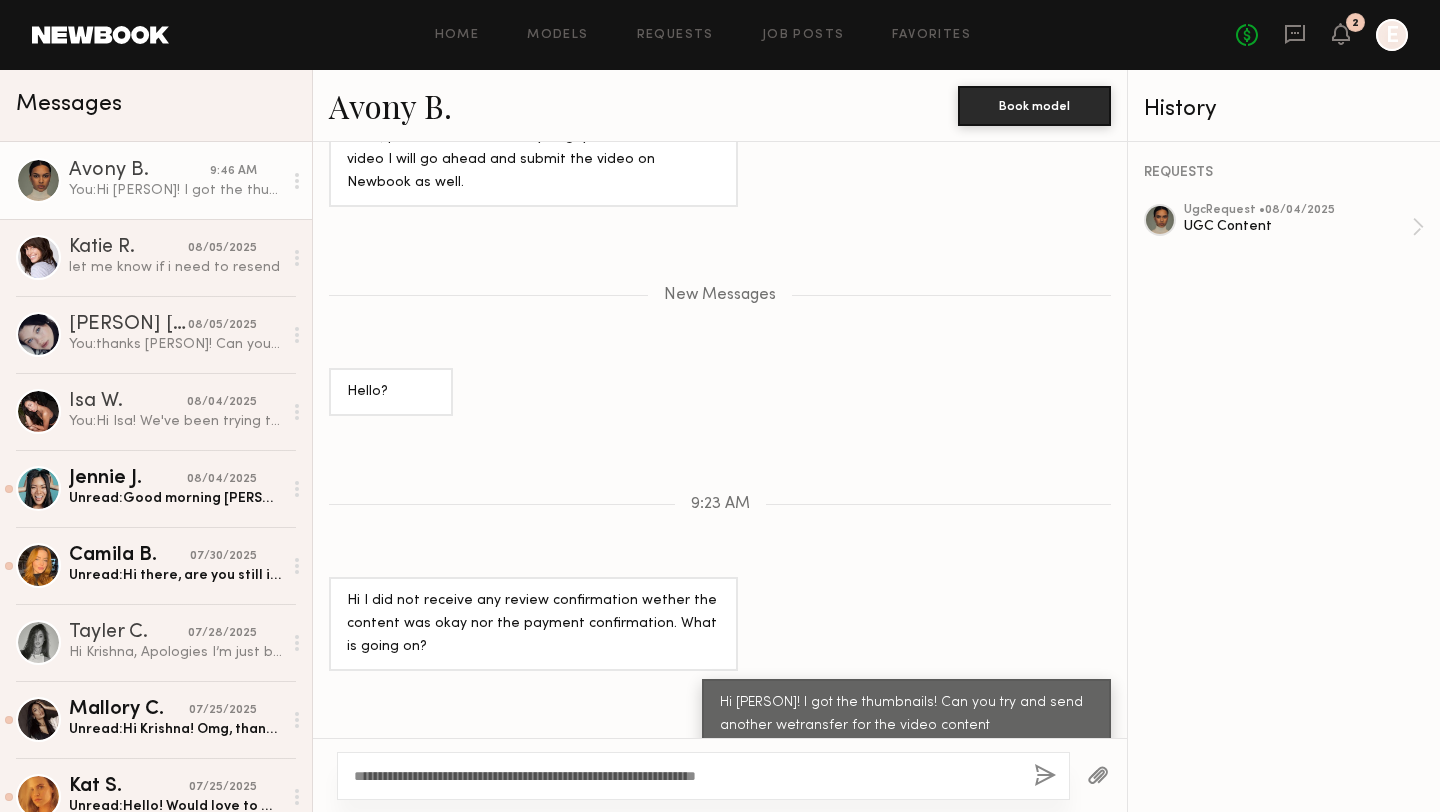 click on "**********" 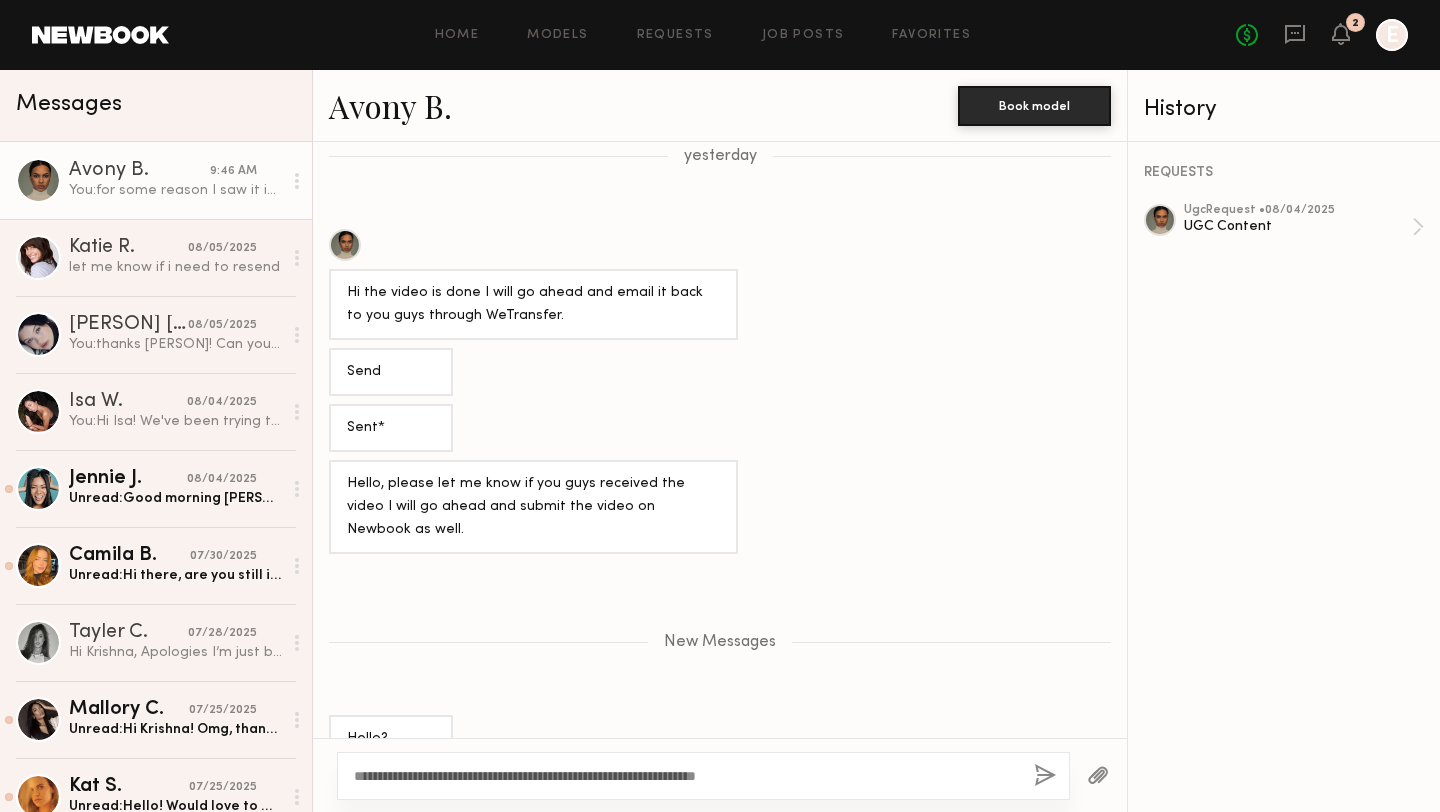 scroll, scrollTop: 1101, scrollLeft: 0, axis: vertical 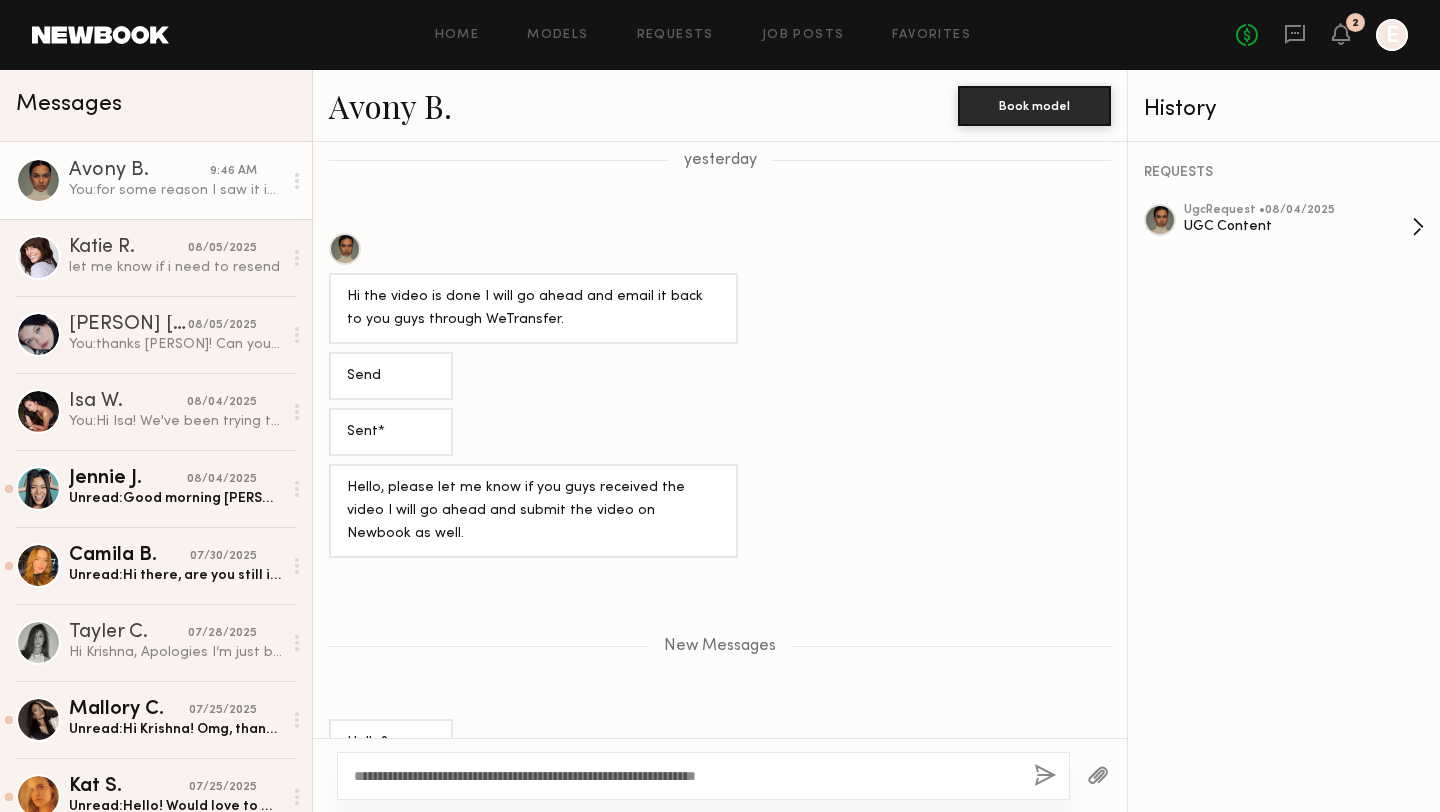 click on "UGC Content" 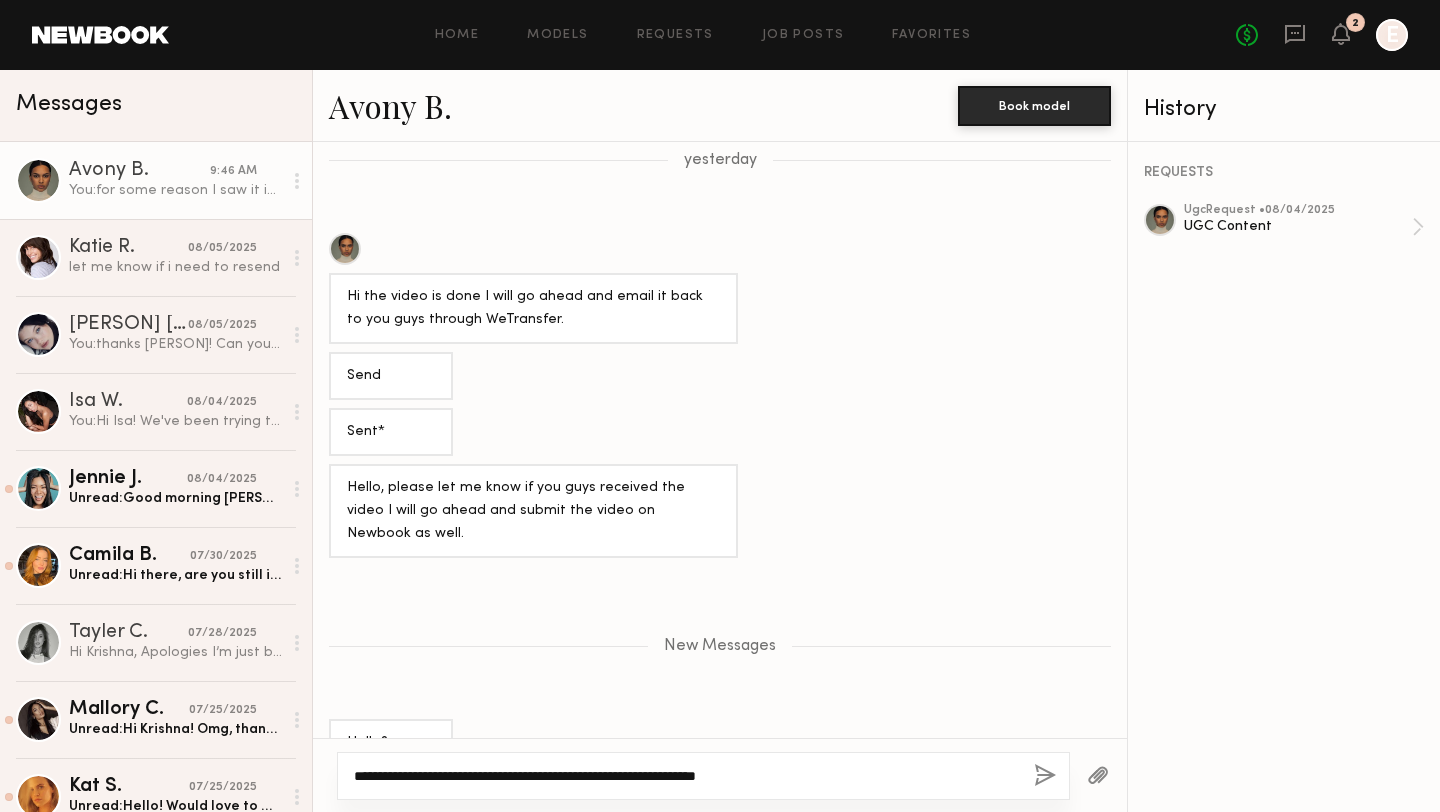 click on "**********" 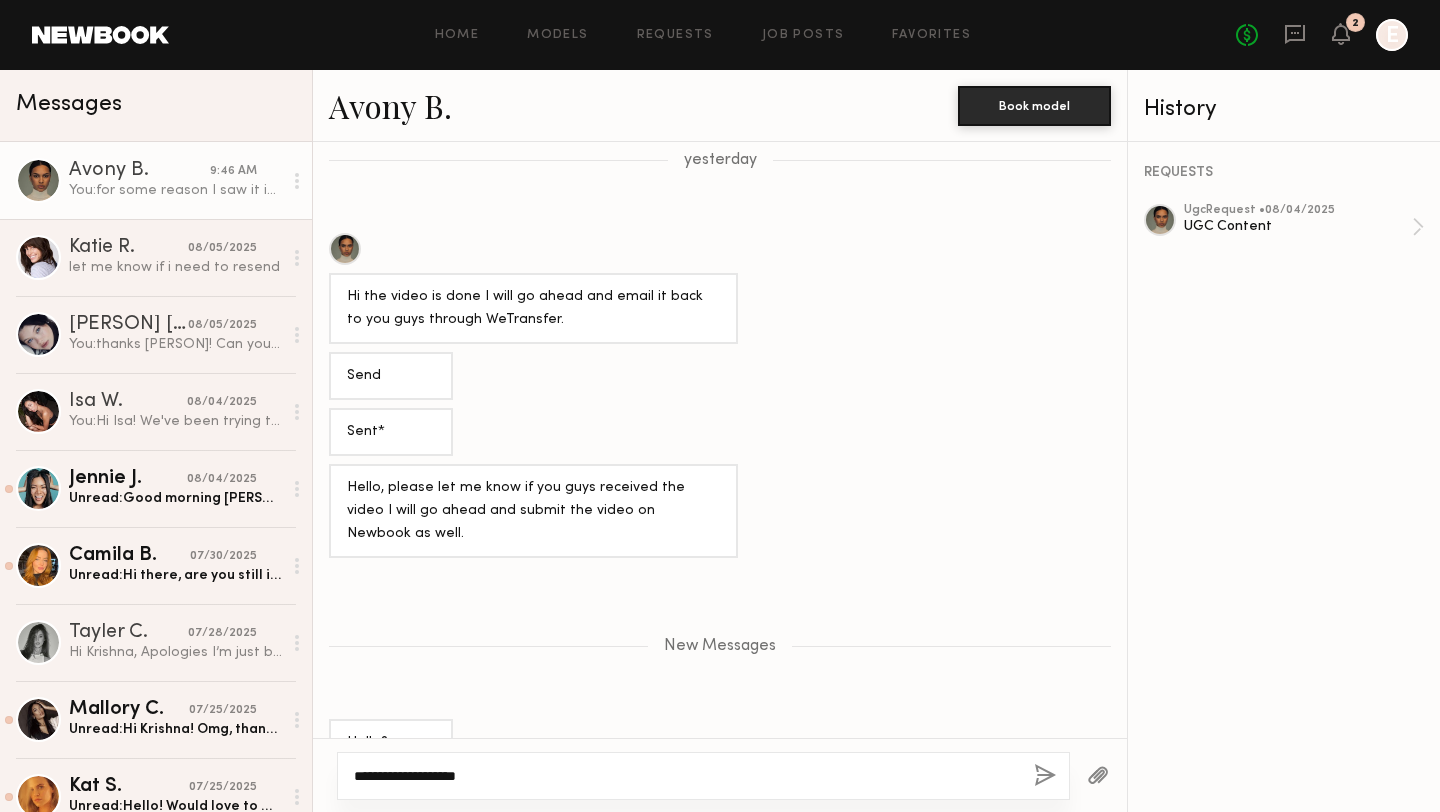 scroll, scrollTop: 1627, scrollLeft: 0, axis: vertical 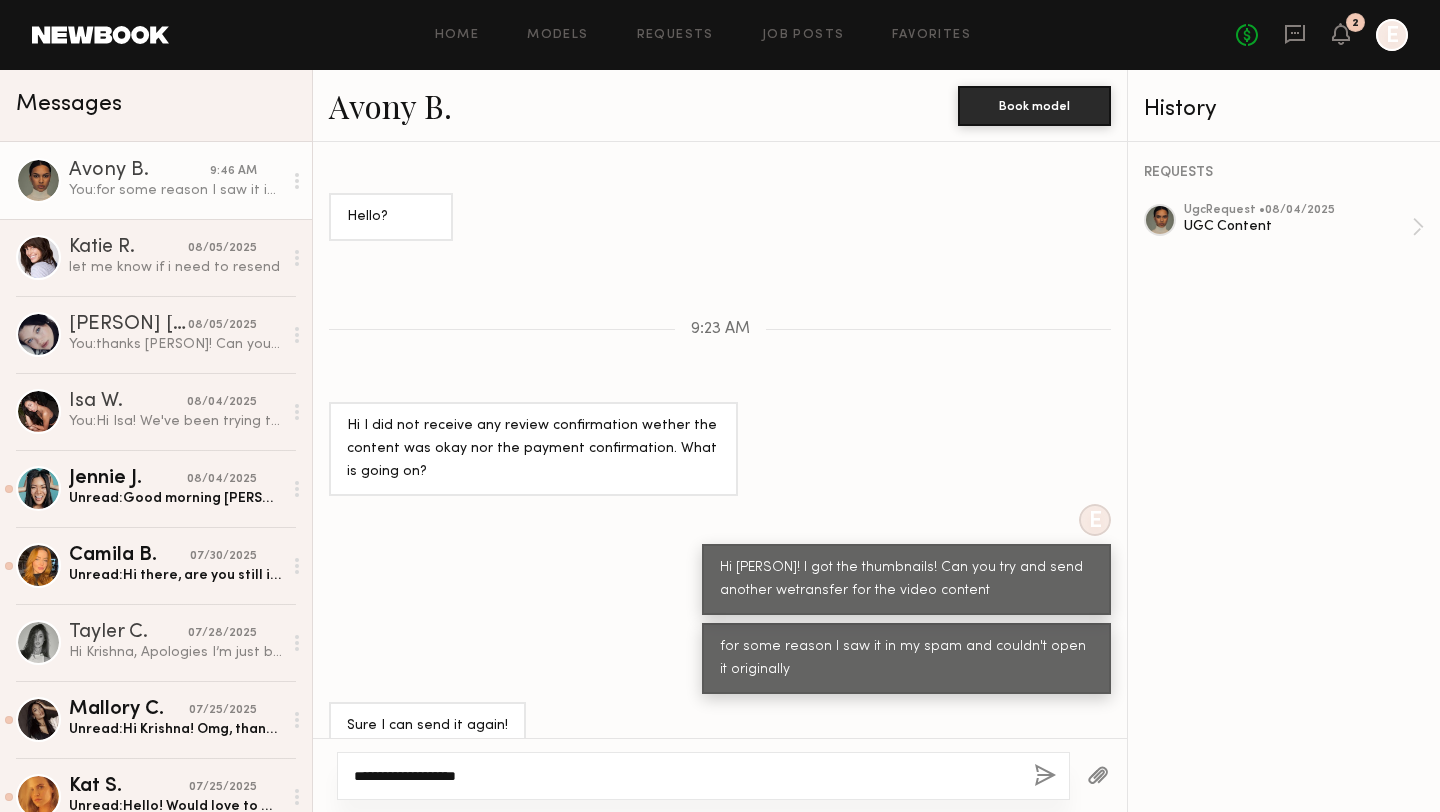 type on "**********" 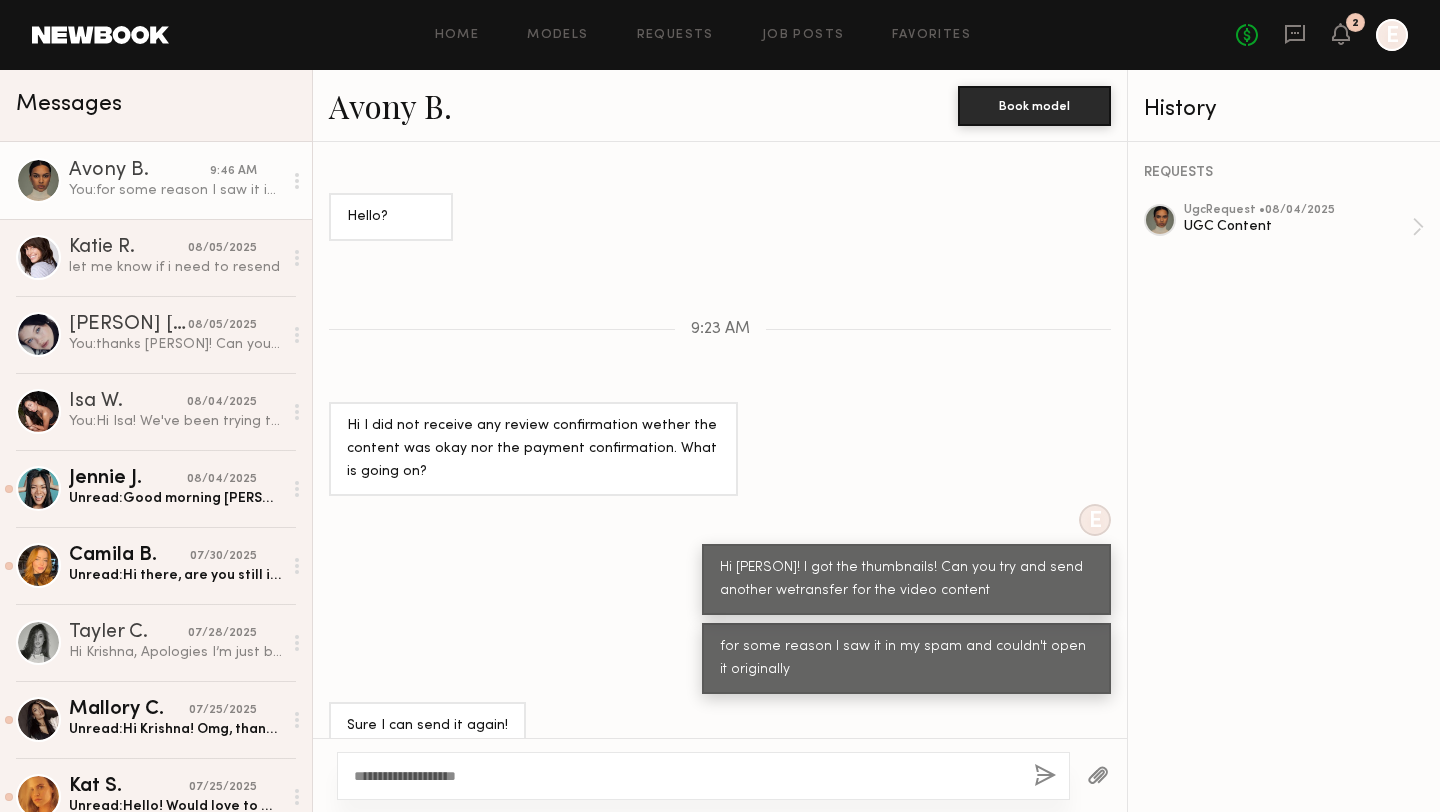 click on "**********" 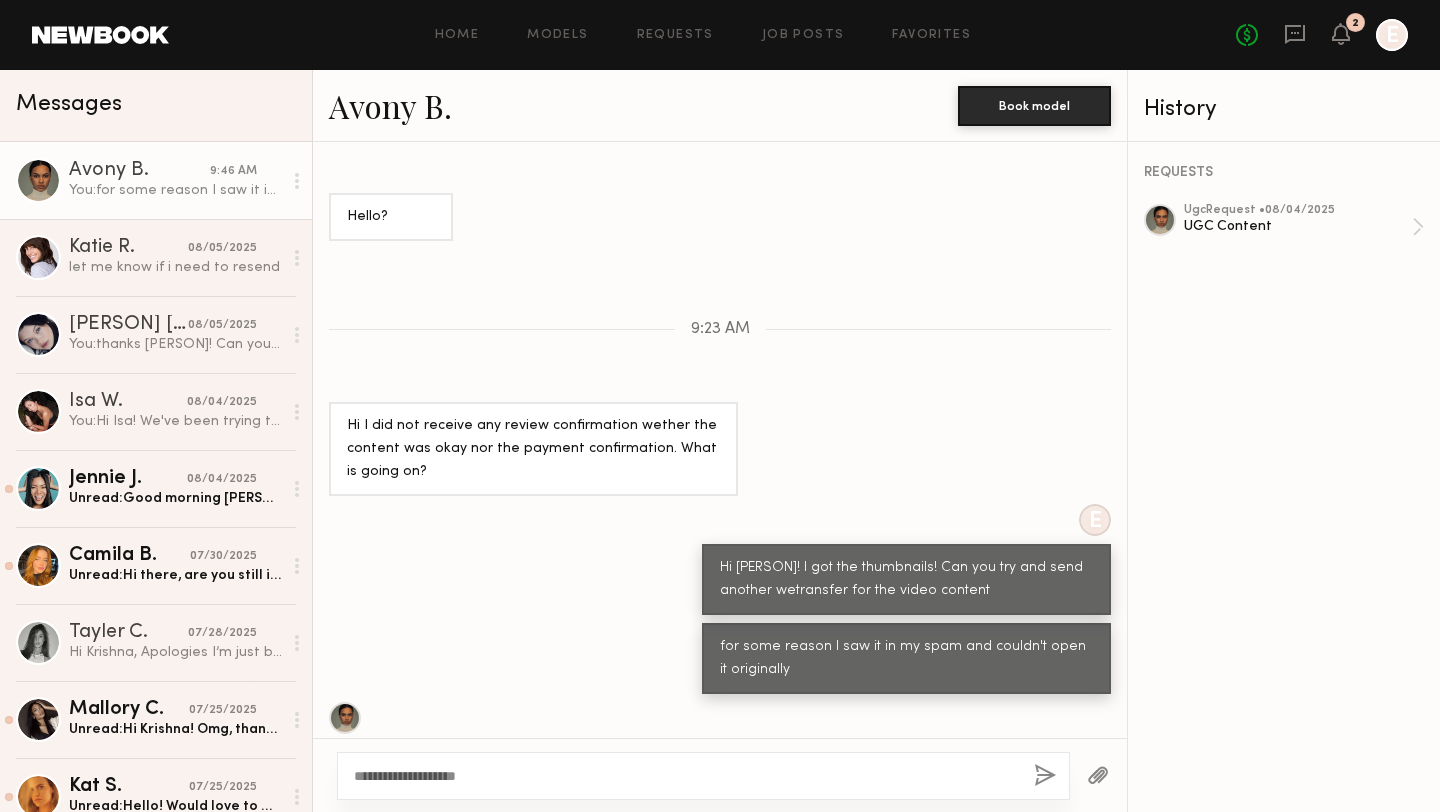 scroll, scrollTop: 1723, scrollLeft: 0, axis: vertical 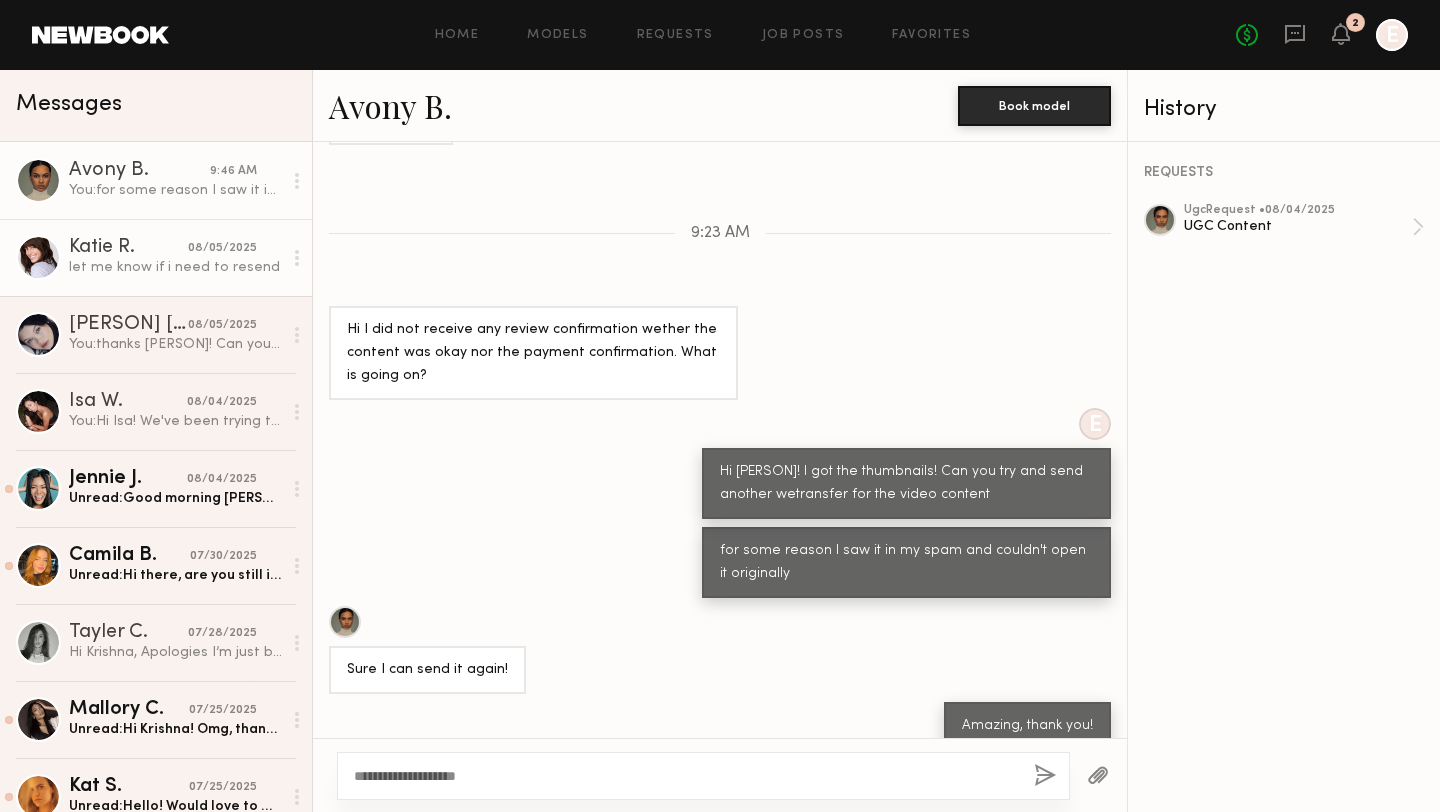 click on "let me know if i need to resend" 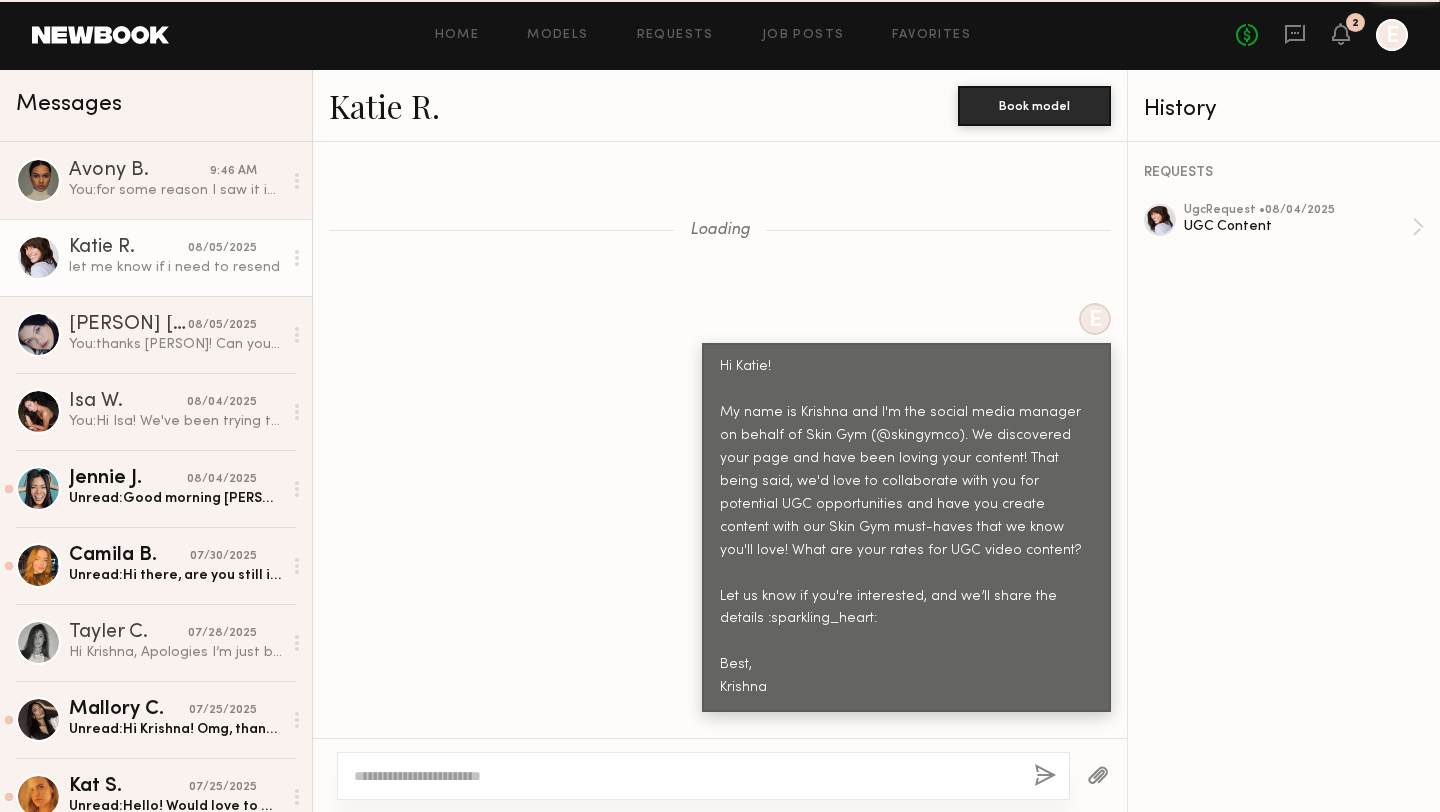scroll, scrollTop: 4880, scrollLeft: 0, axis: vertical 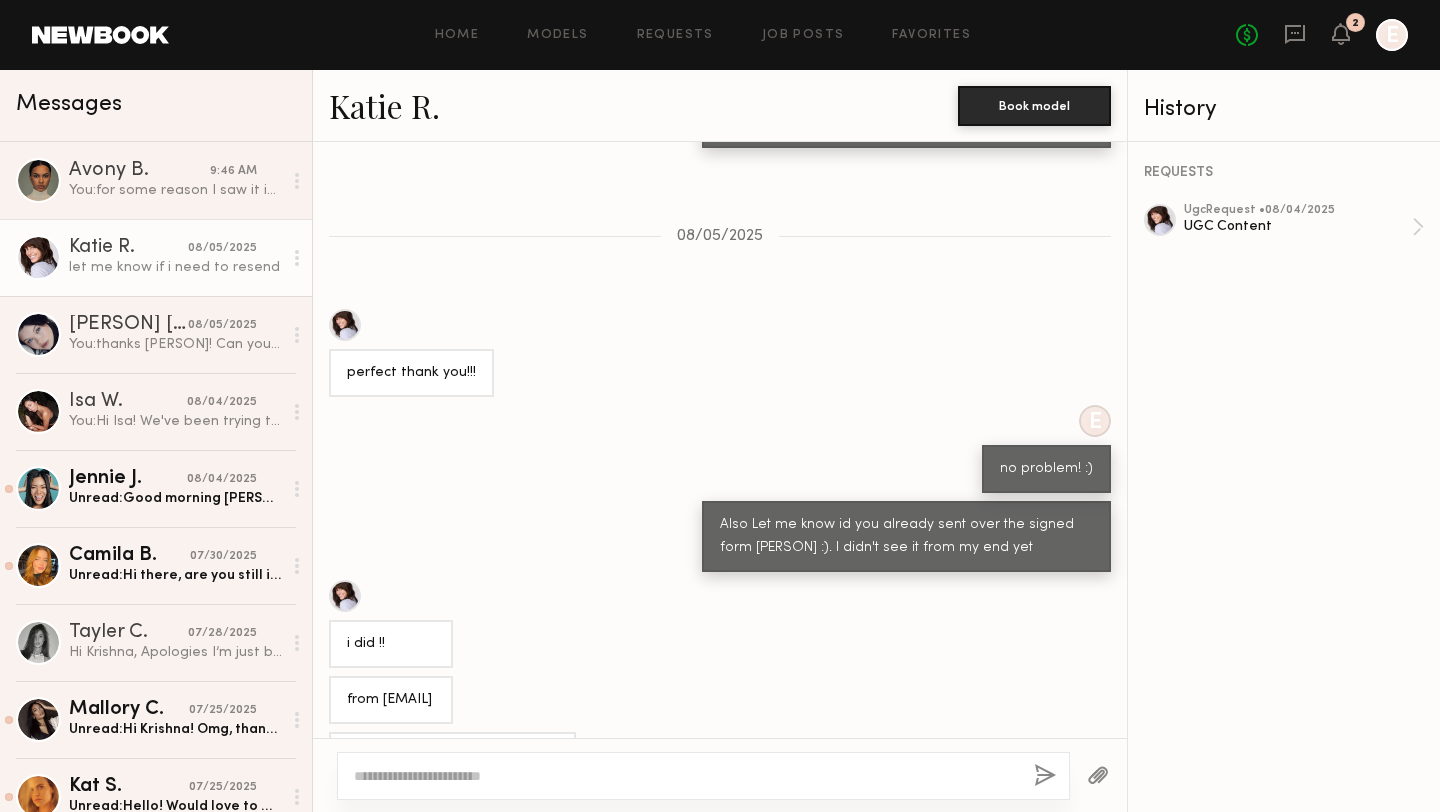 click 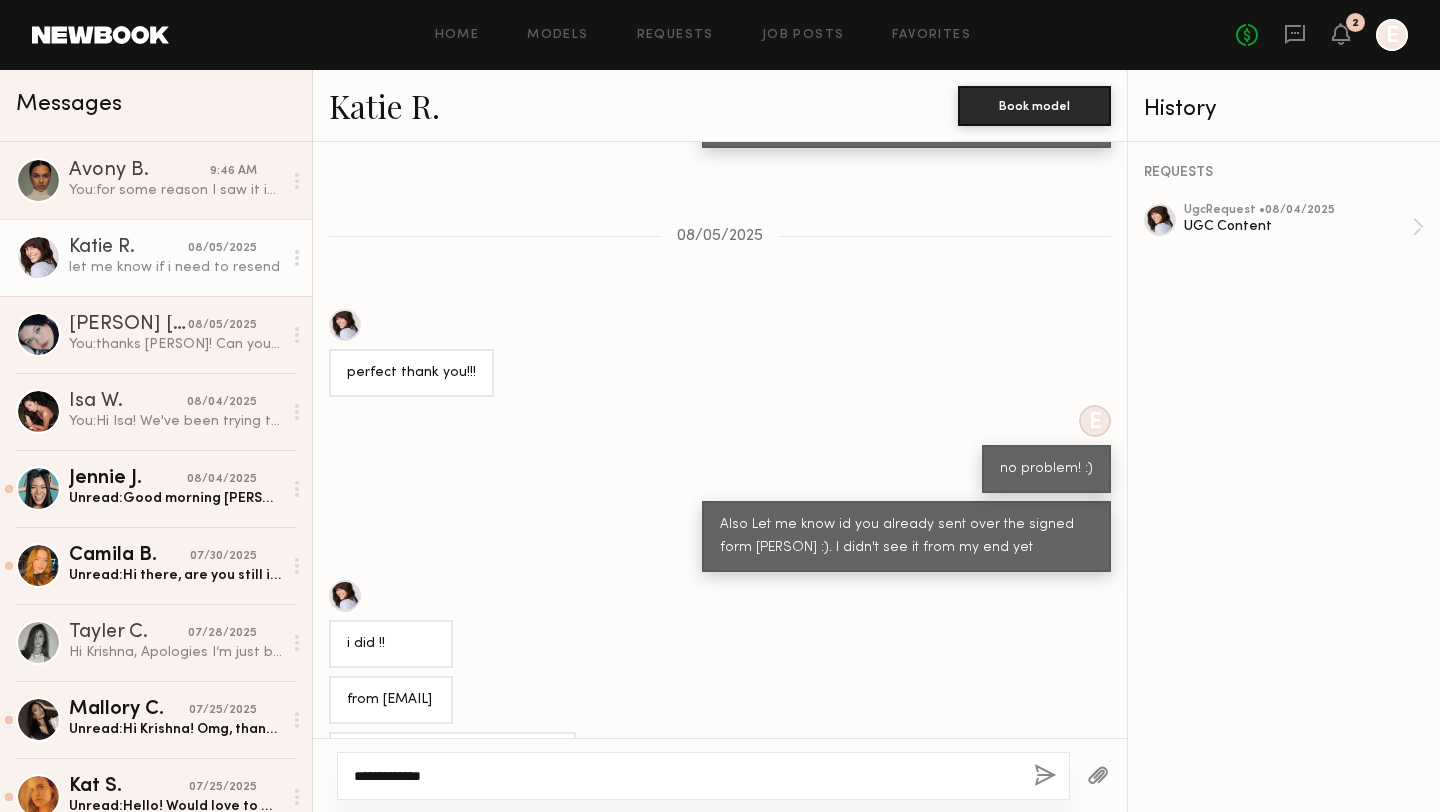 type on "**********" 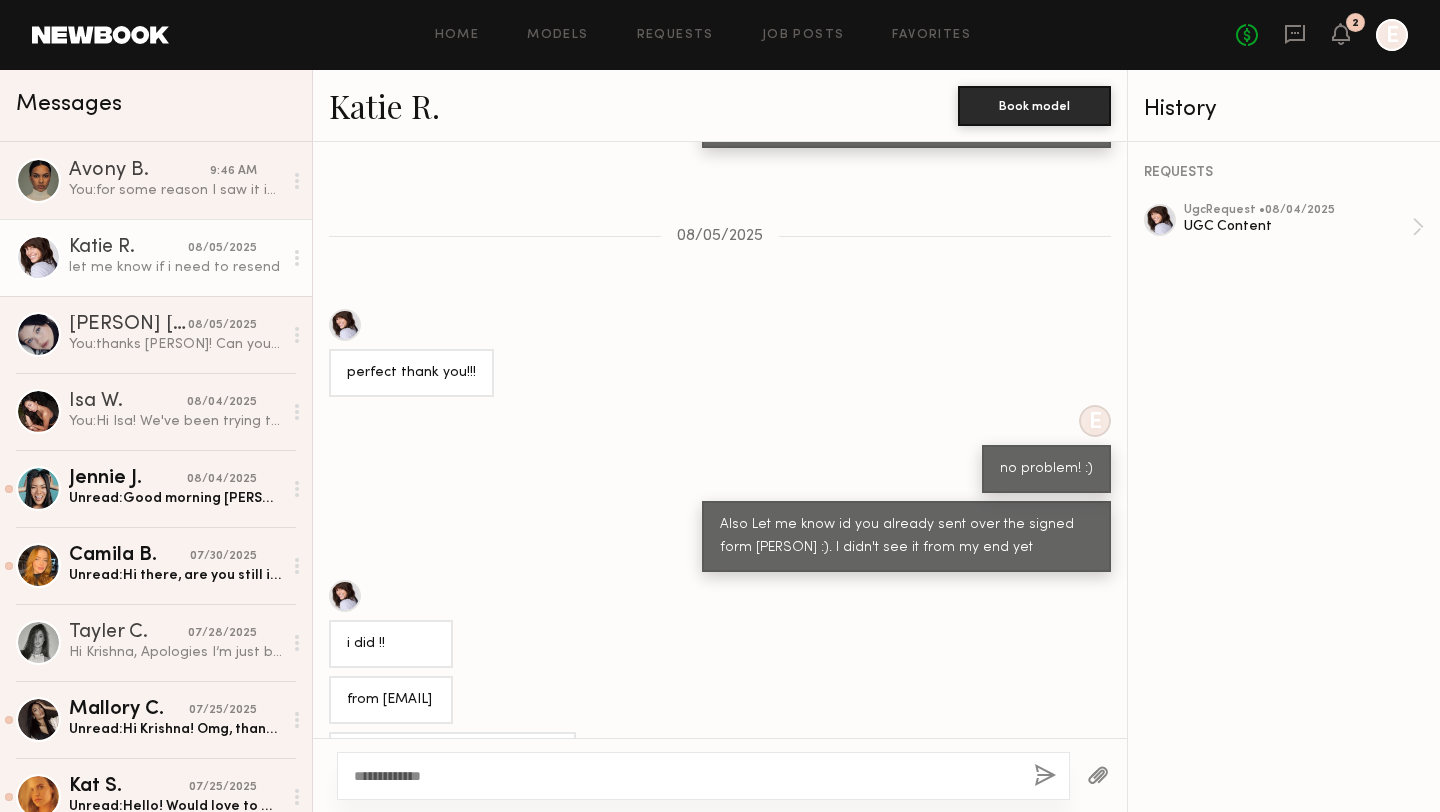 click 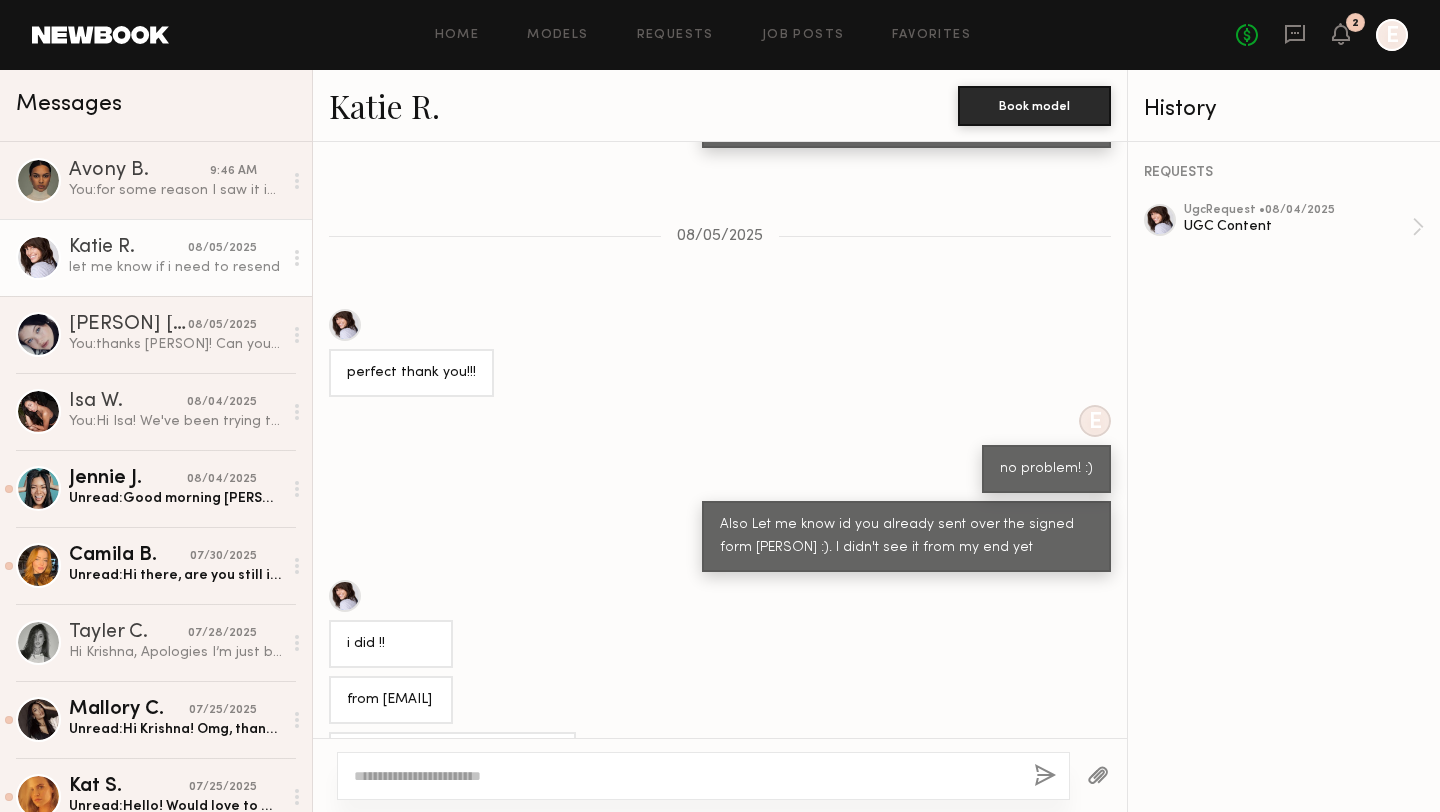 scroll, scrollTop: 5240, scrollLeft: 0, axis: vertical 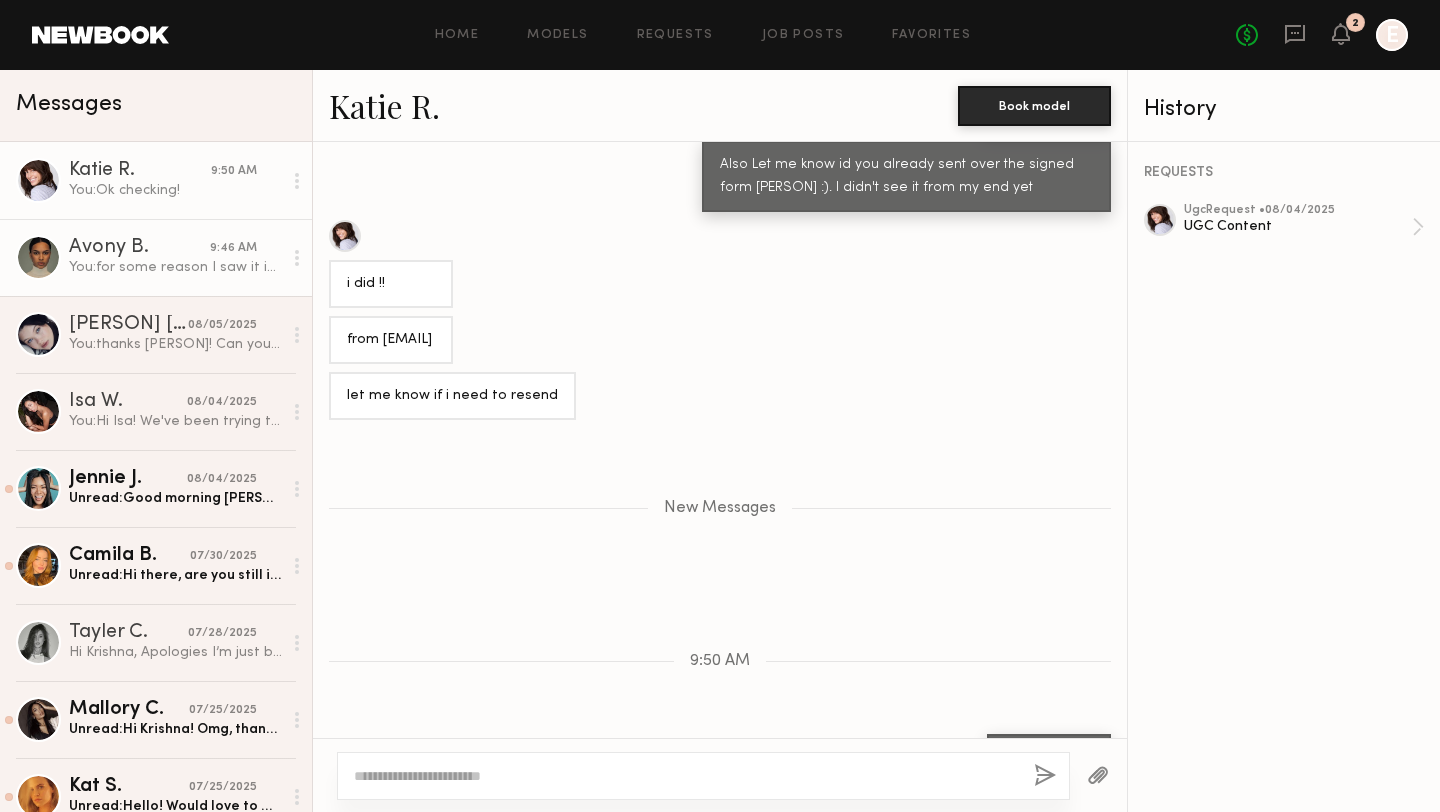click on "You:  for some reason I saw it in my spam and couldn't open it originally" 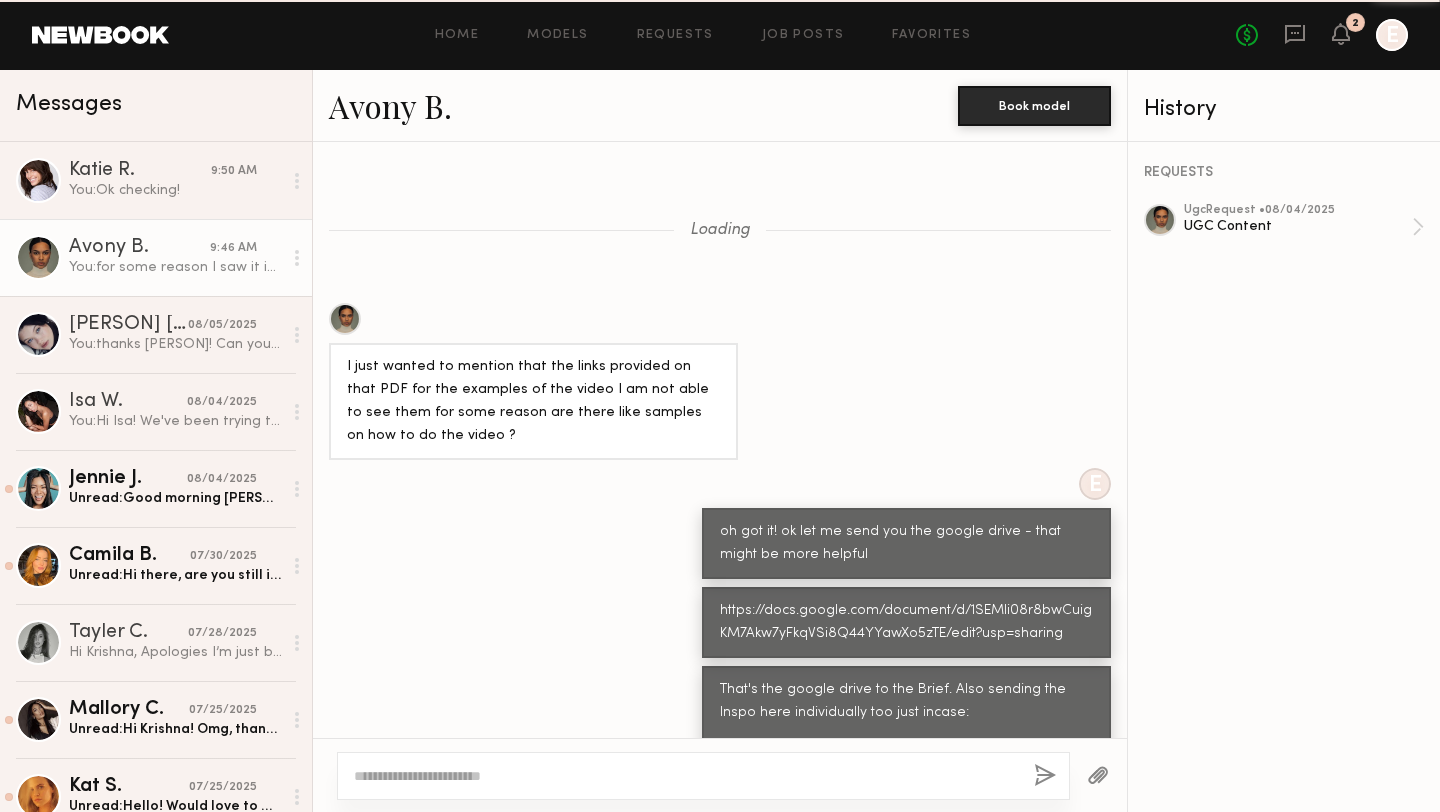 scroll, scrollTop: 1667, scrollLeft: 0, axis: vertical 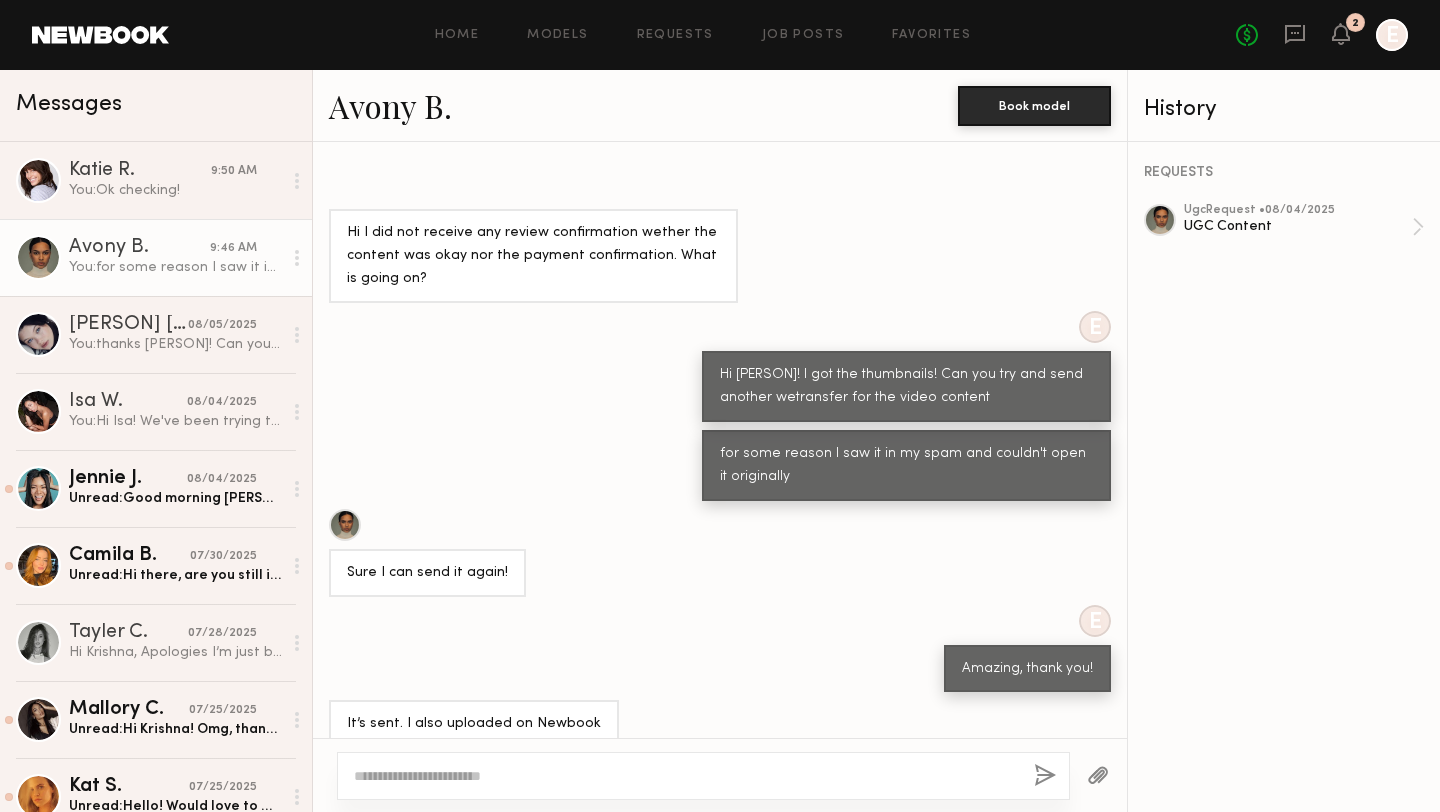 click 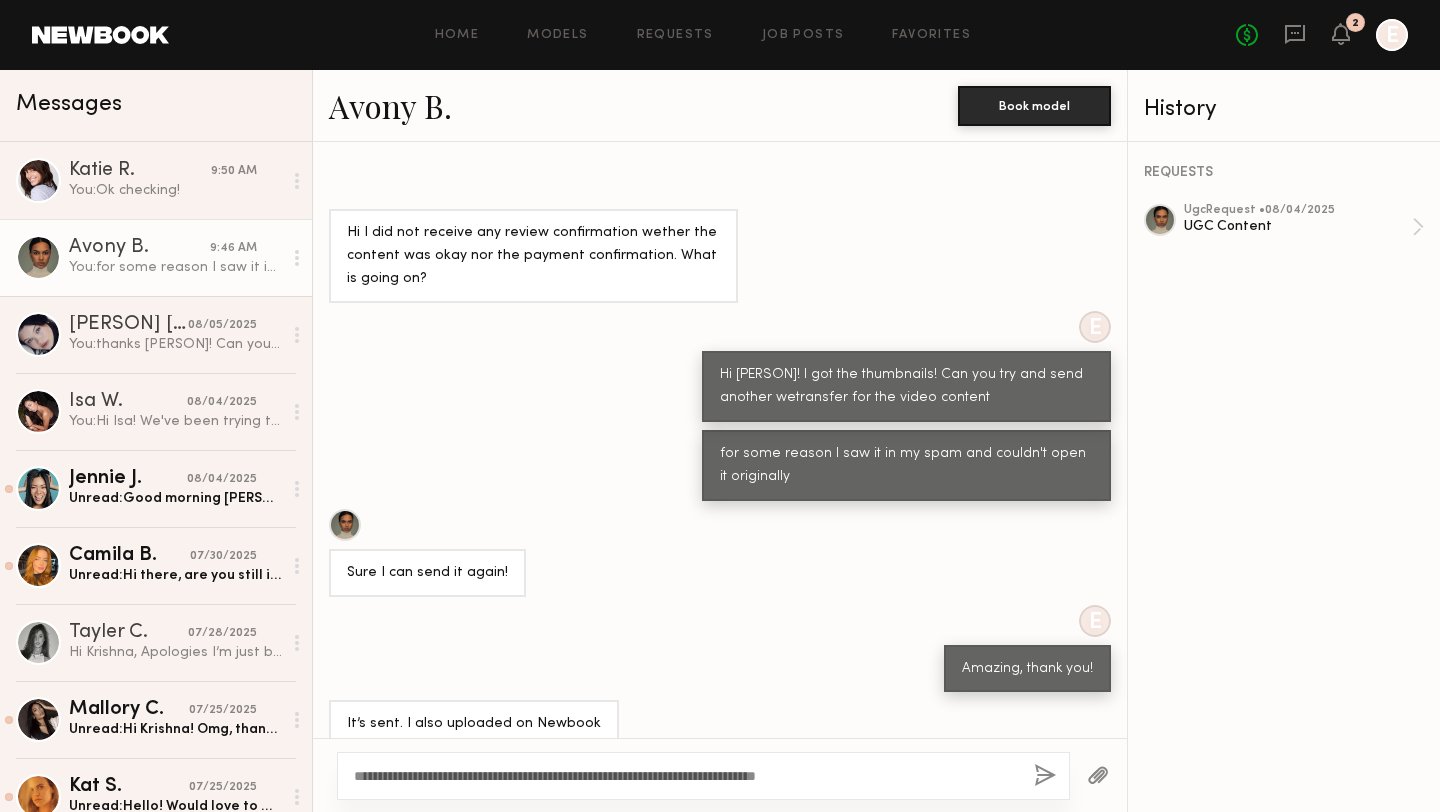 type on "**********" 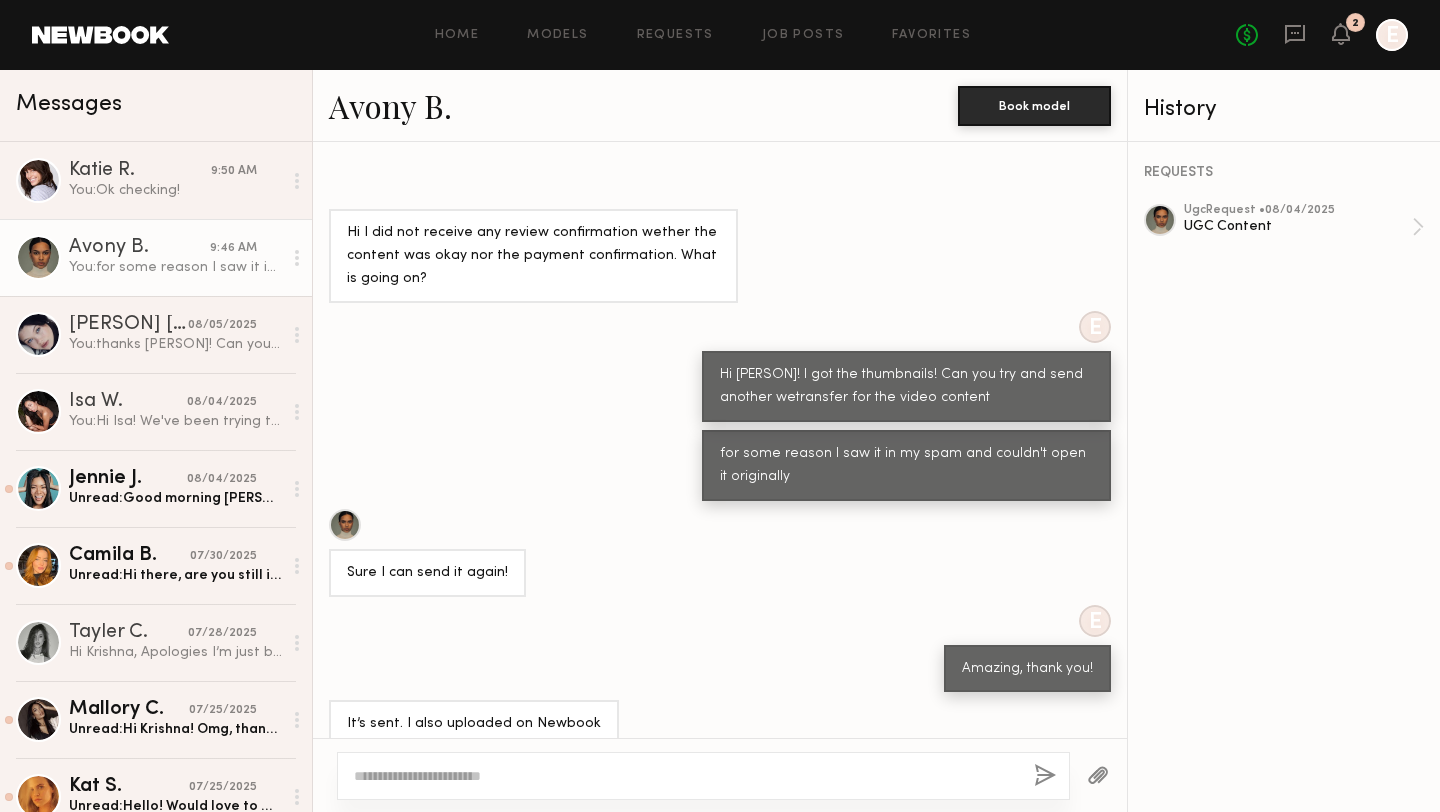 scroll, scrollTop: 1786, scrollLeft: 0, axis: vertical 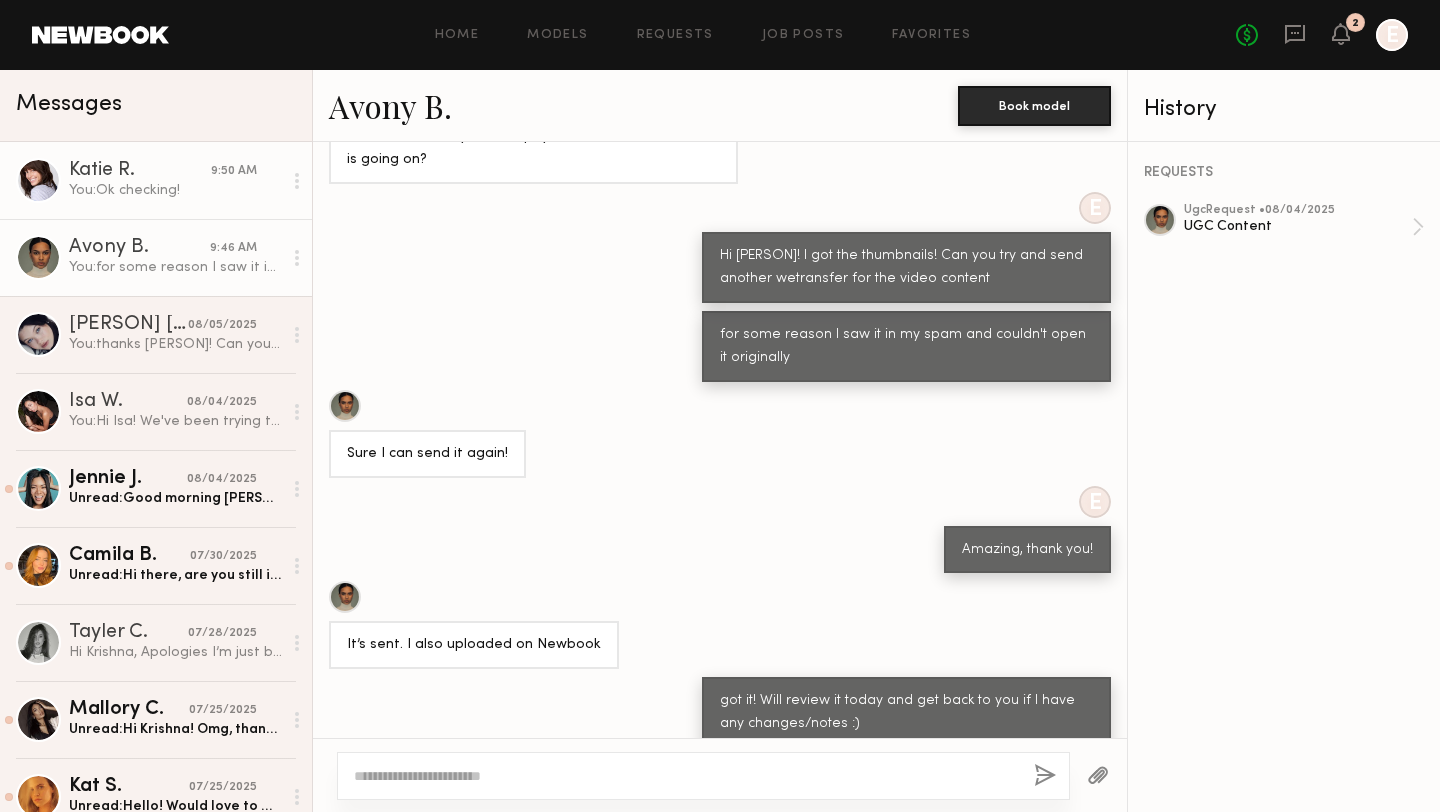click on "[PERSON] [LAST_INITIAL]. [TIME] You:  Ok checking!" 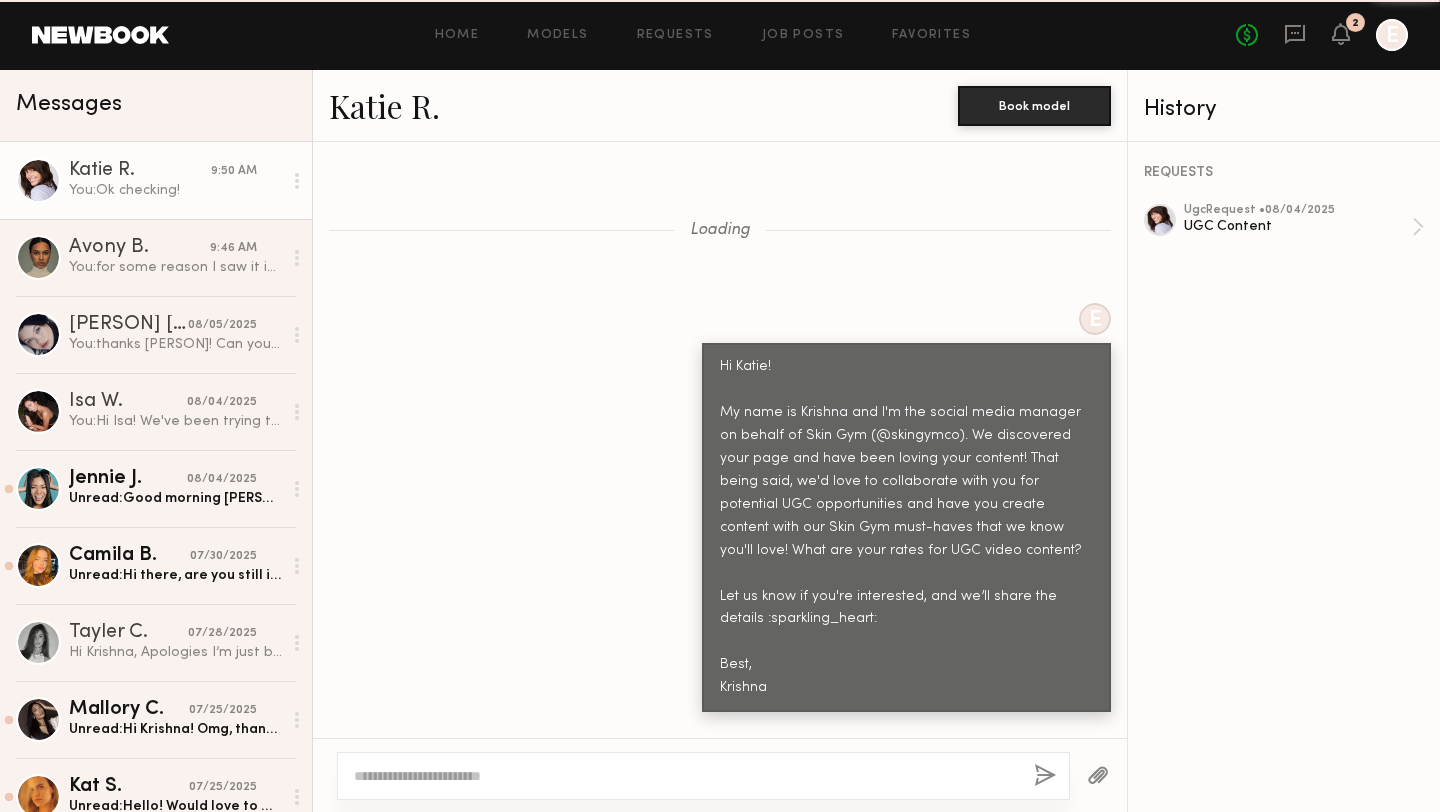 scroll, scrollTop: 5088, scrollLeft: 0, axis: vertical 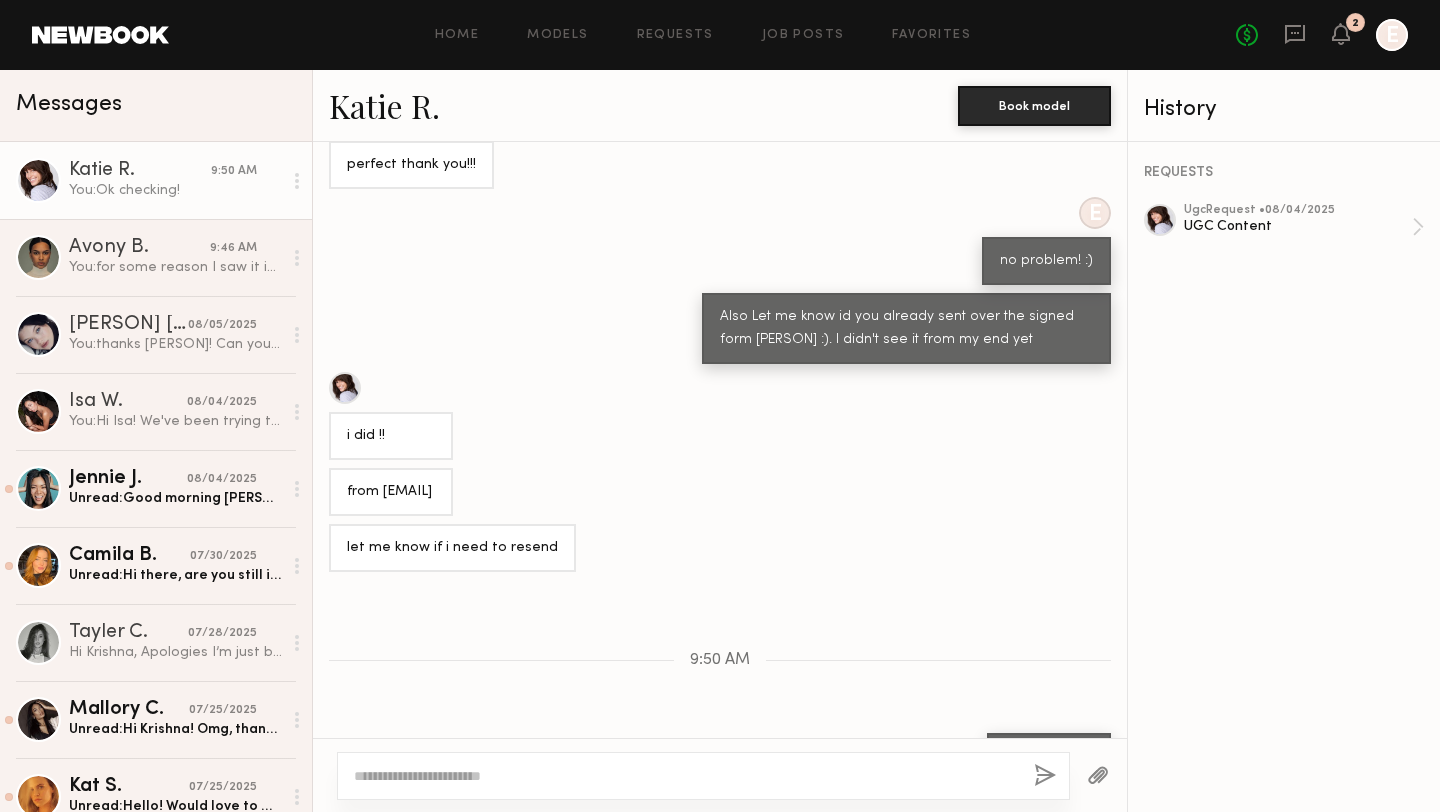 drag, startPoint x: 378, startPoint y: 434, endPoint x: 579, endPoint y: 441, distance: 201.12186 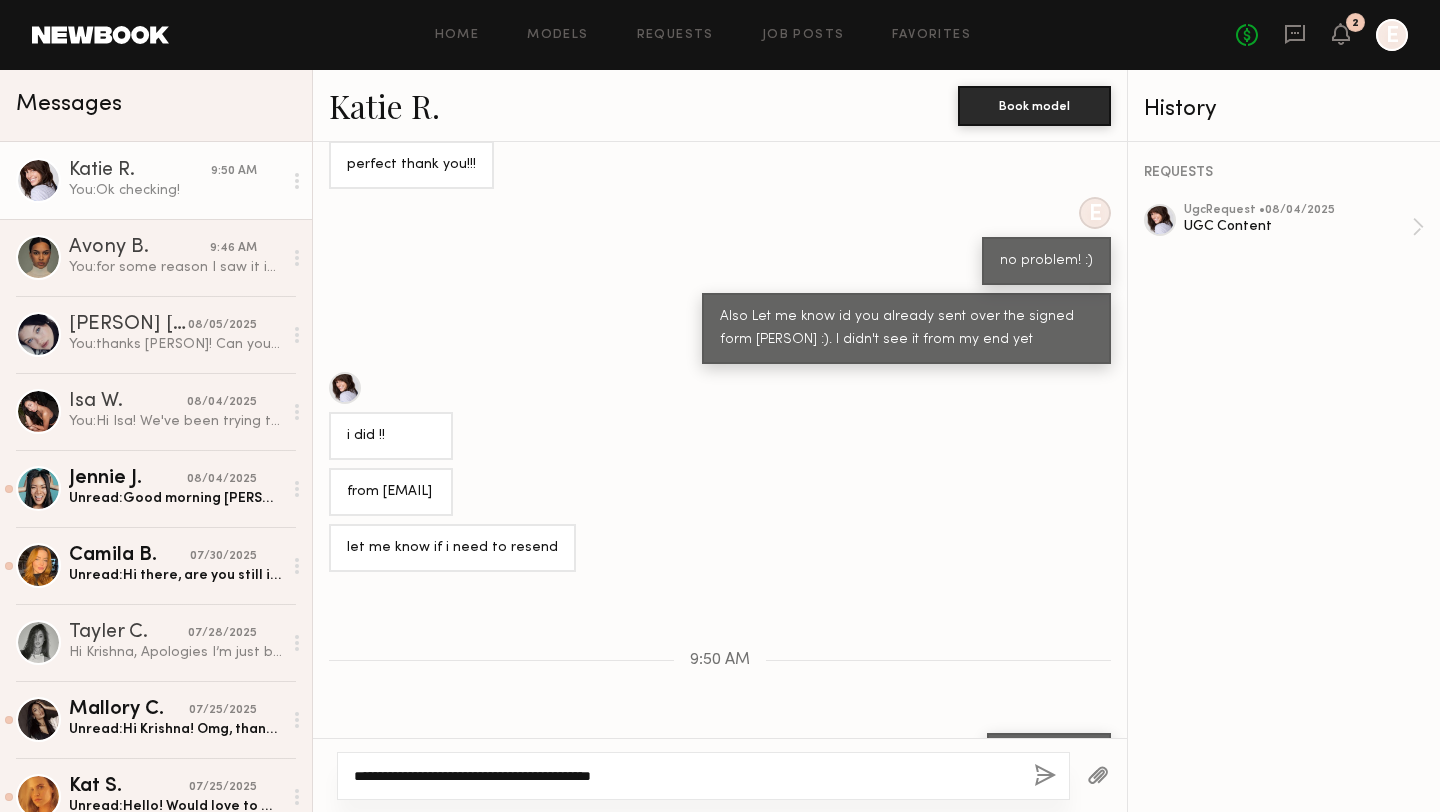 click on "**********" 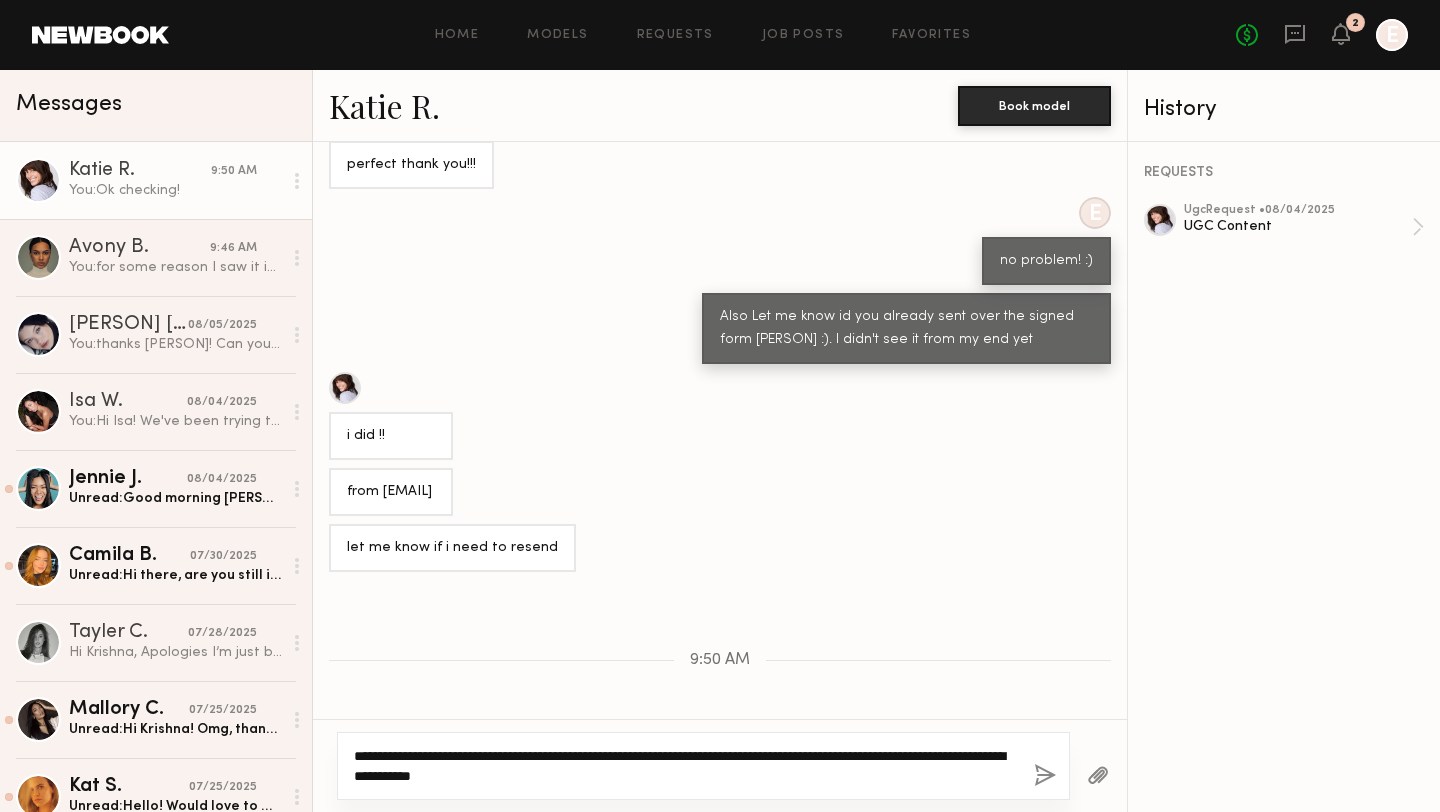 type on "**********" 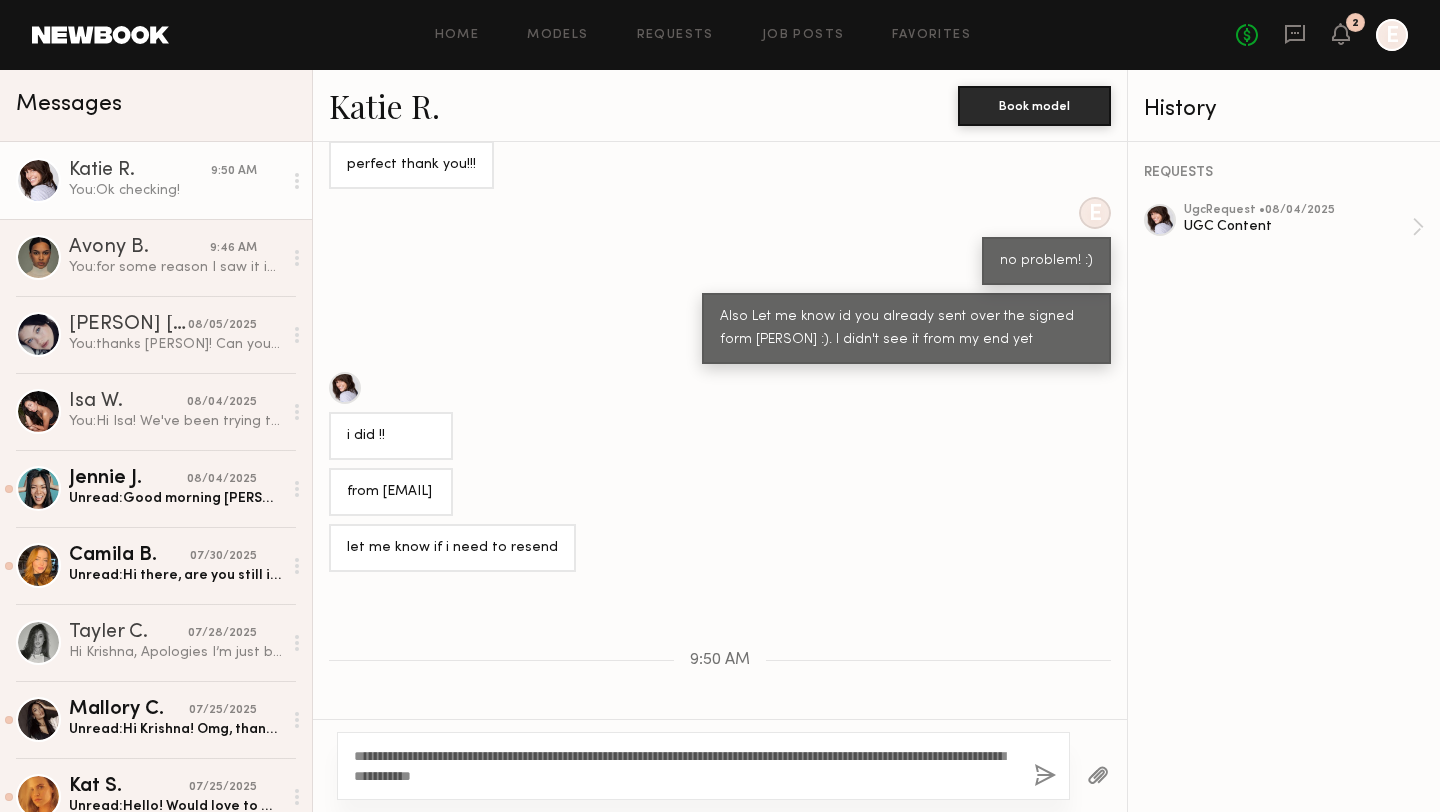 click 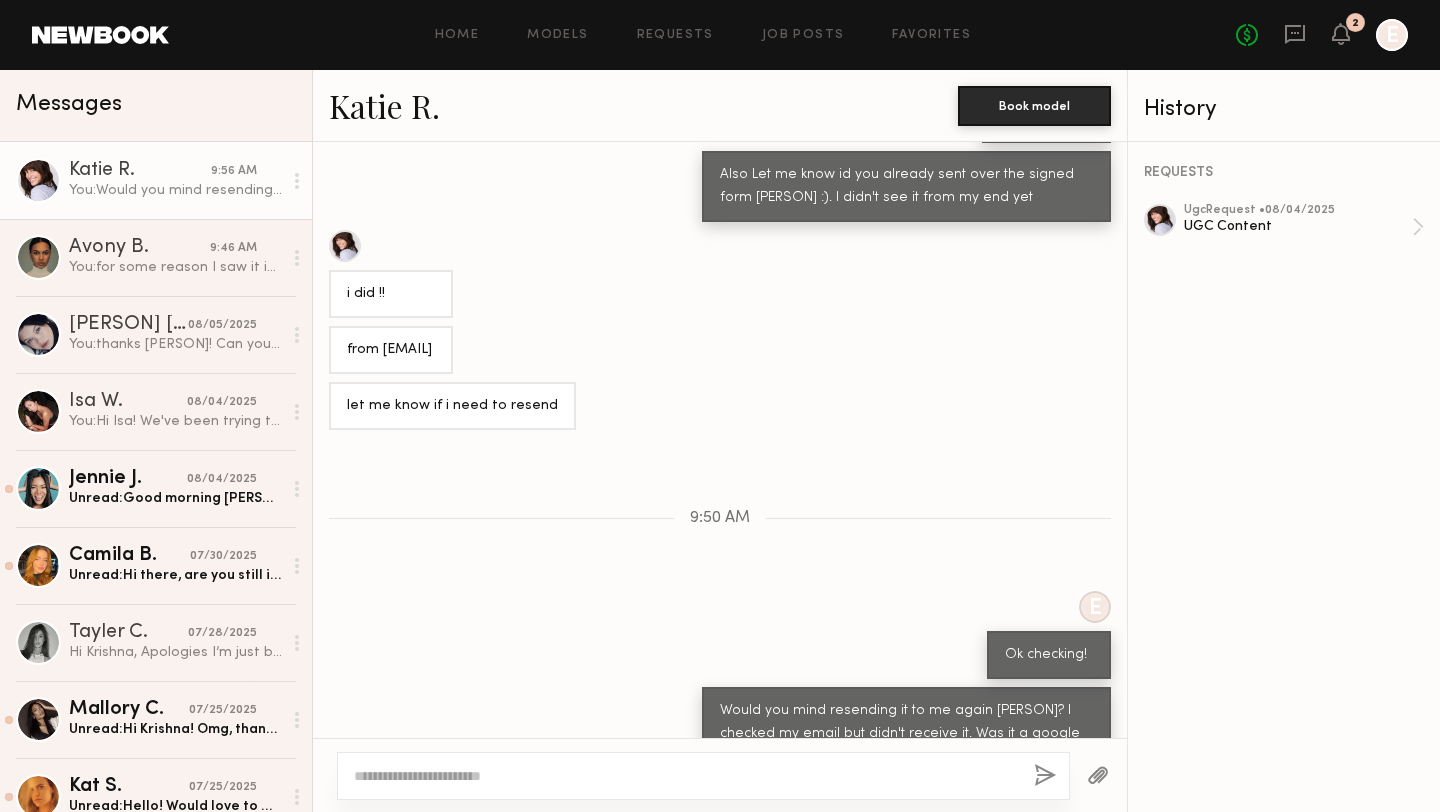 scroll, scrollTop: 5355, scrollLeft: 0, axis: vertical 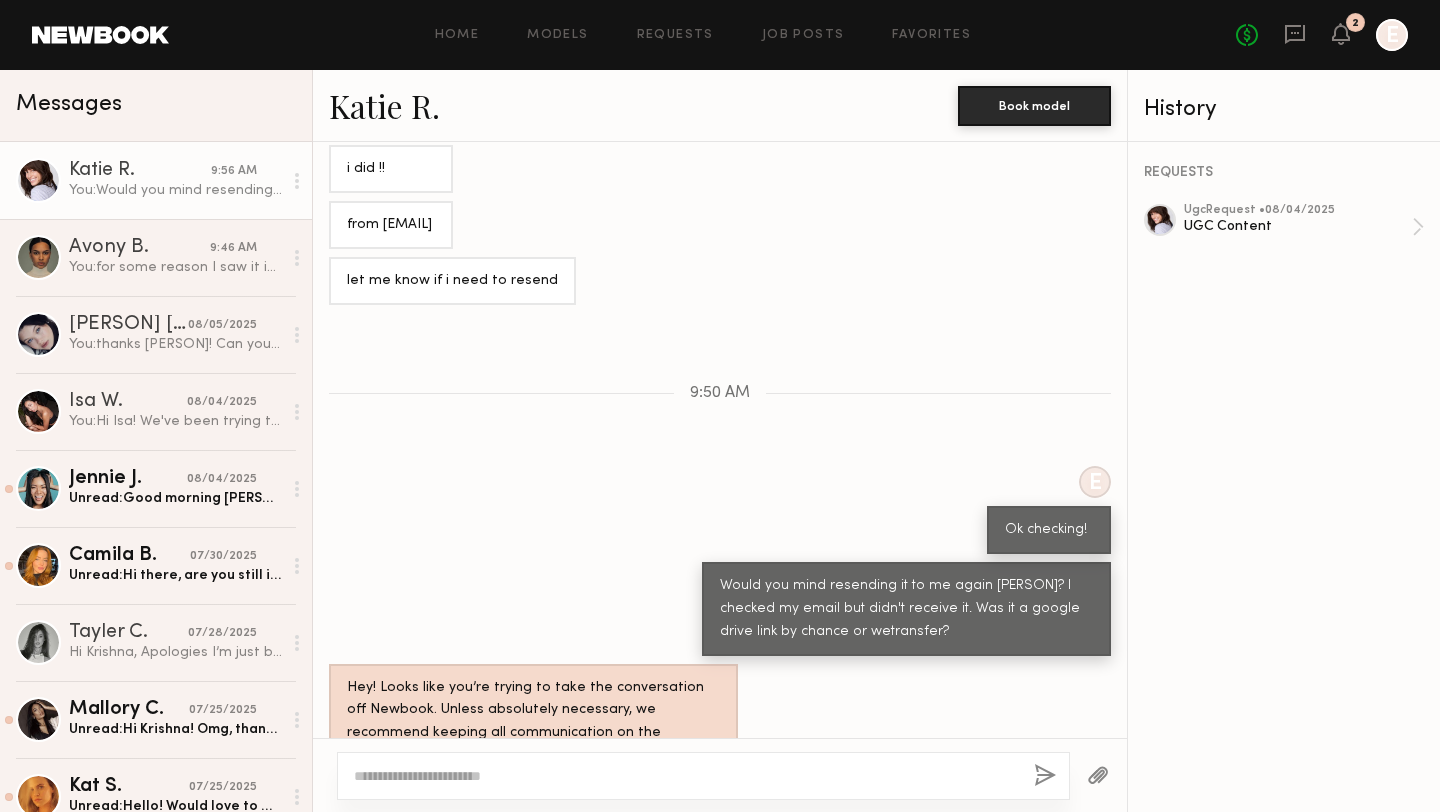 click 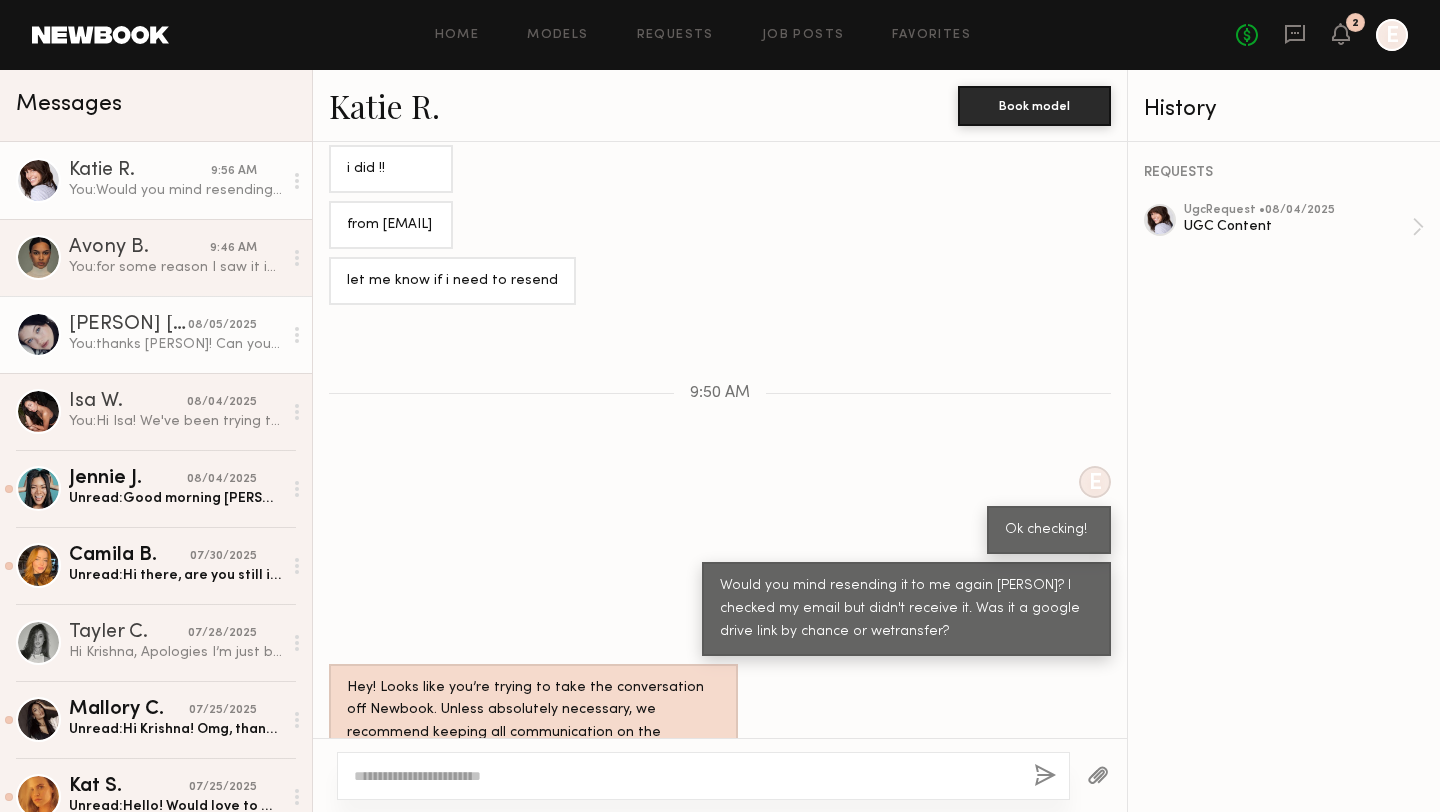 click on "[PERSON] [LAST_INITIAL]." 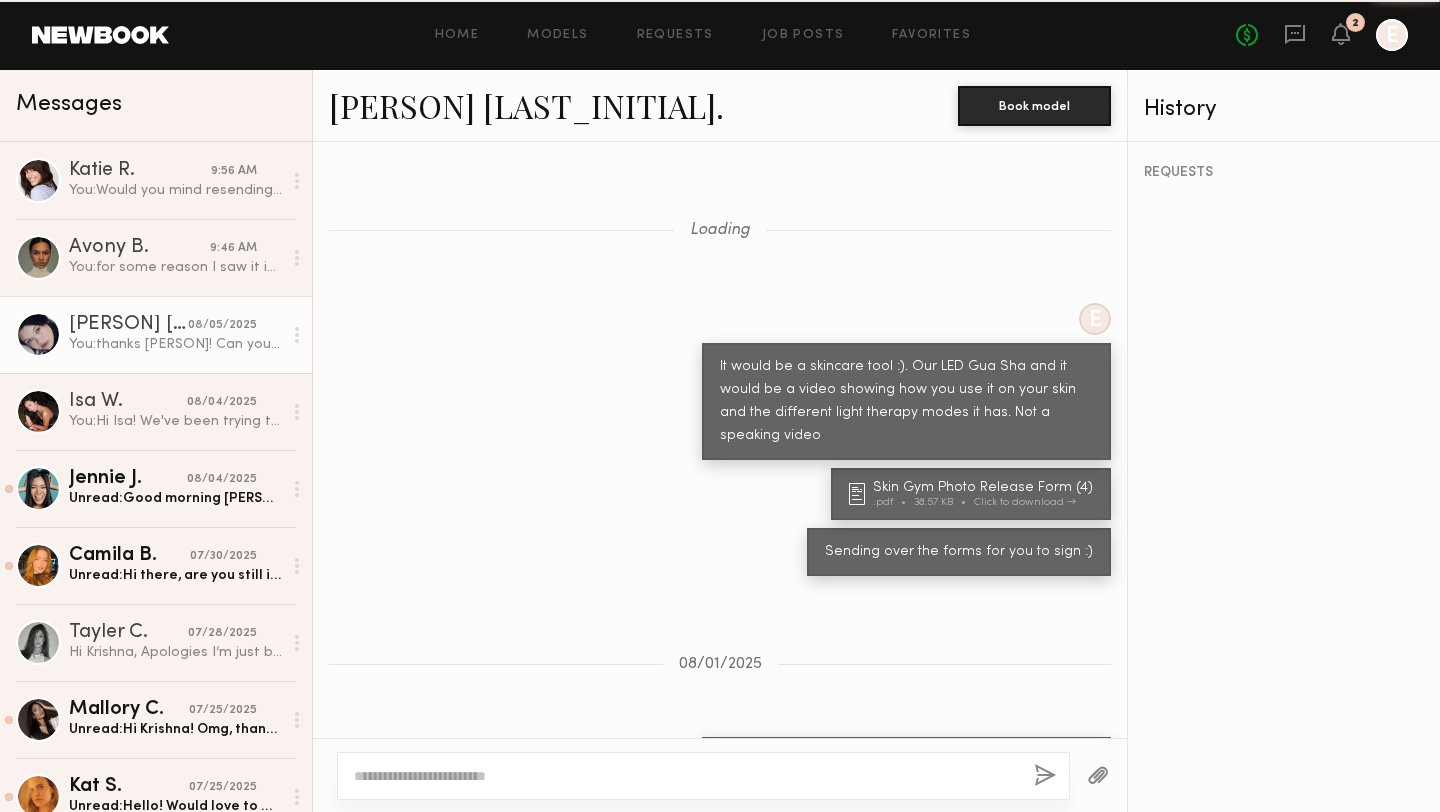 scroll, scrollTop: 875, scrollLeft: 0, axis: vertical 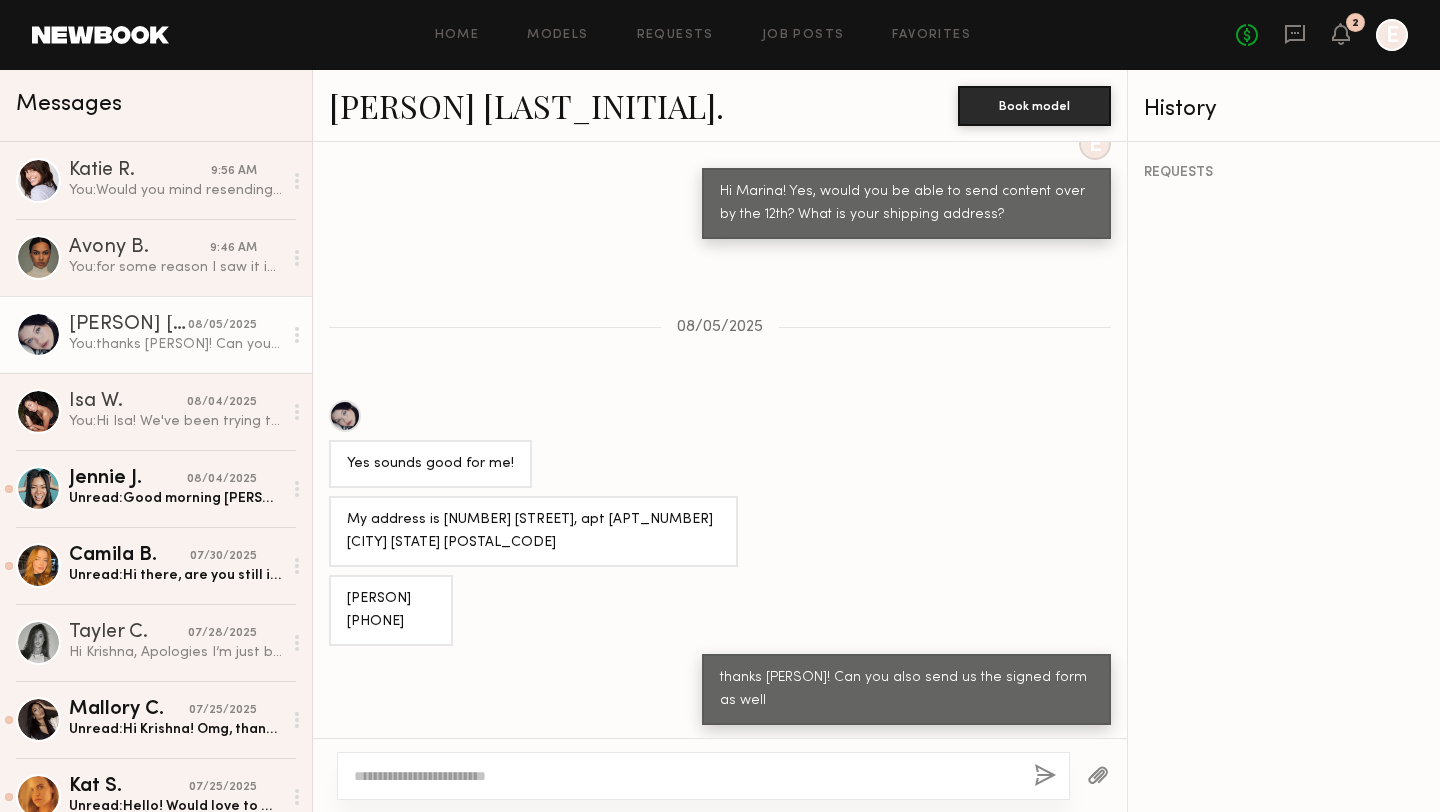 click 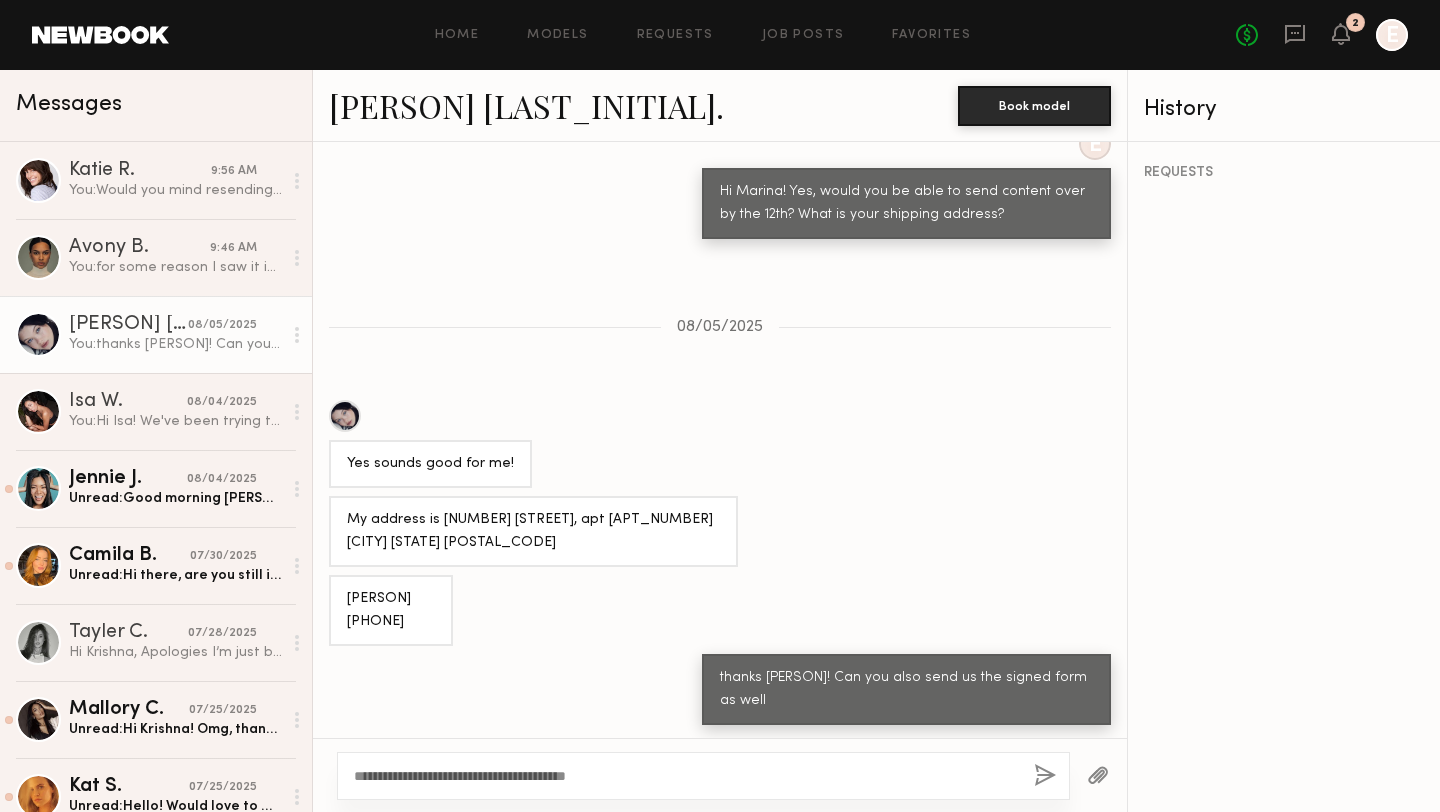 type on "**********" 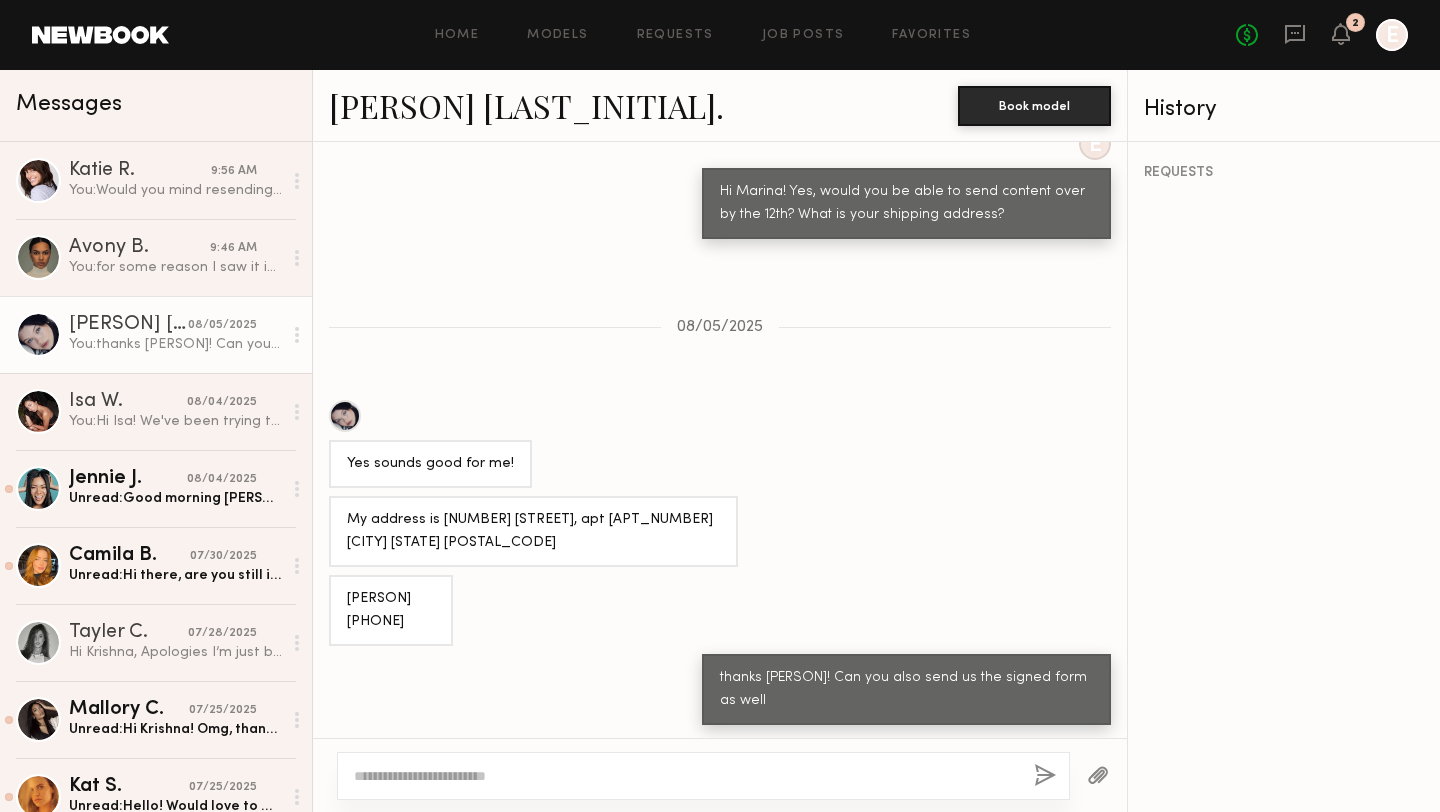 scroll, scrollTop: 1275, scrollLeft: 0, axis: vertical 